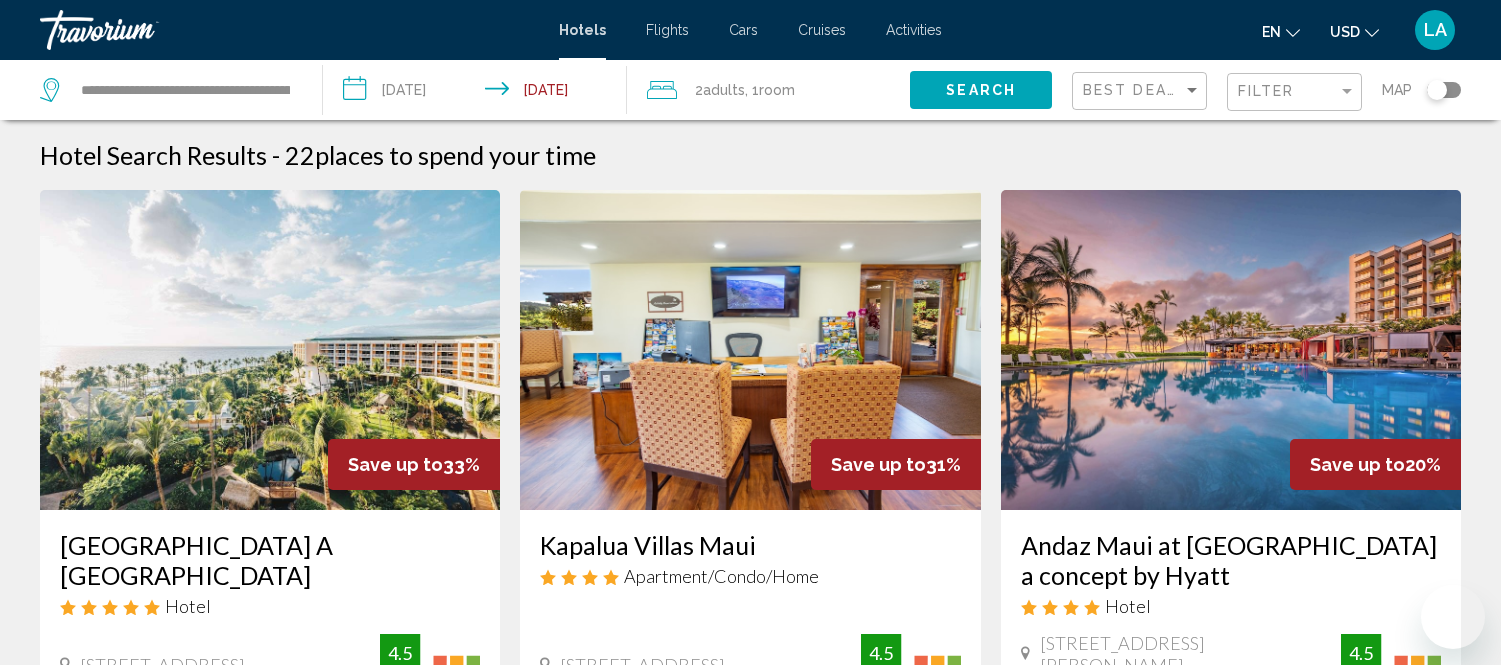 scroll, scrollTop: 986, scrollLeft: 0, axis: vertical 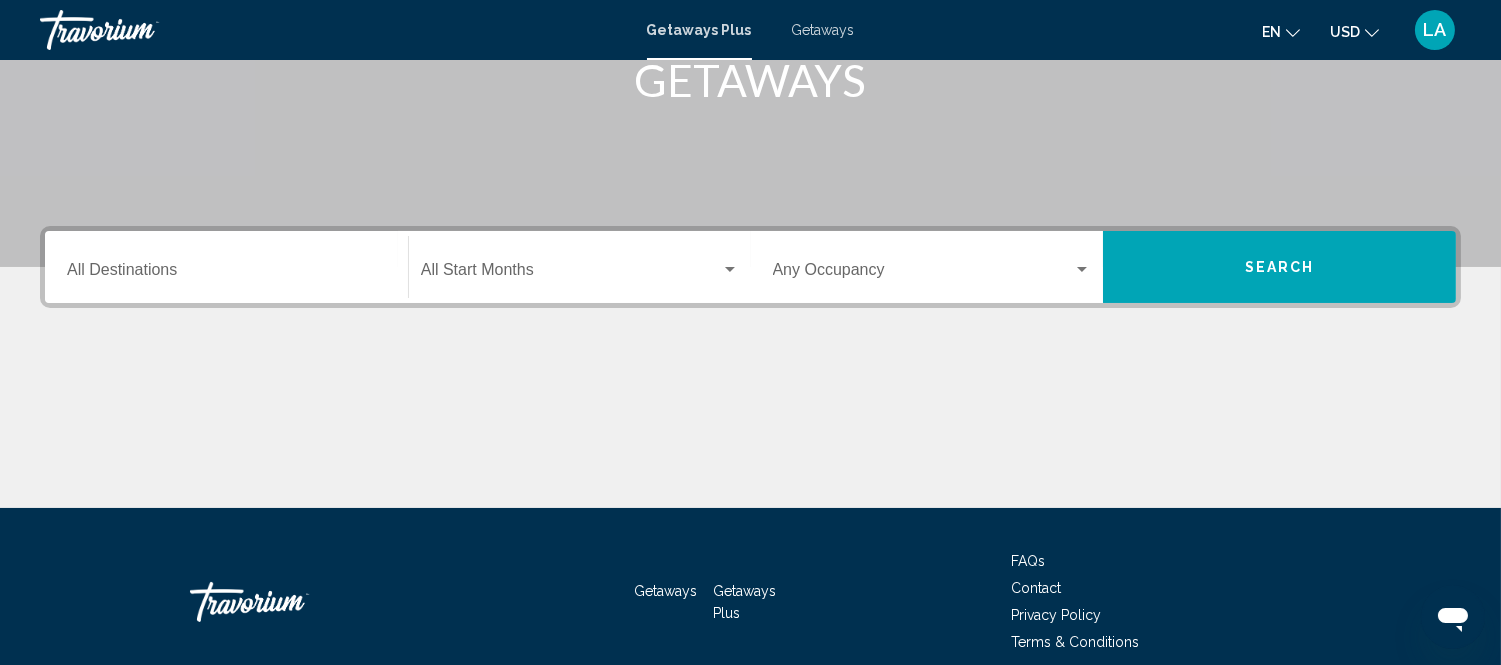 click on "Destination All Destinations" at bounding box center [226, 274] 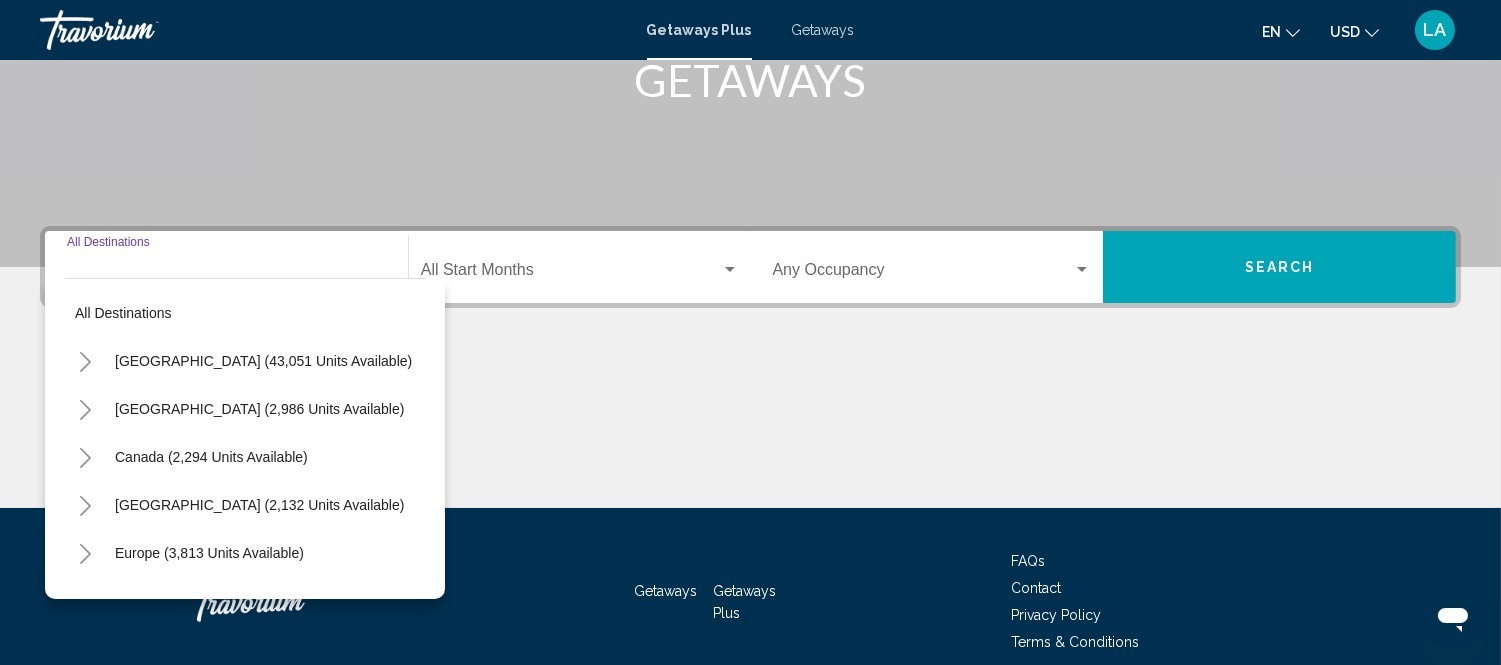 scroll, scrollTop: 420, scrollLeft: 0, axis: vertical 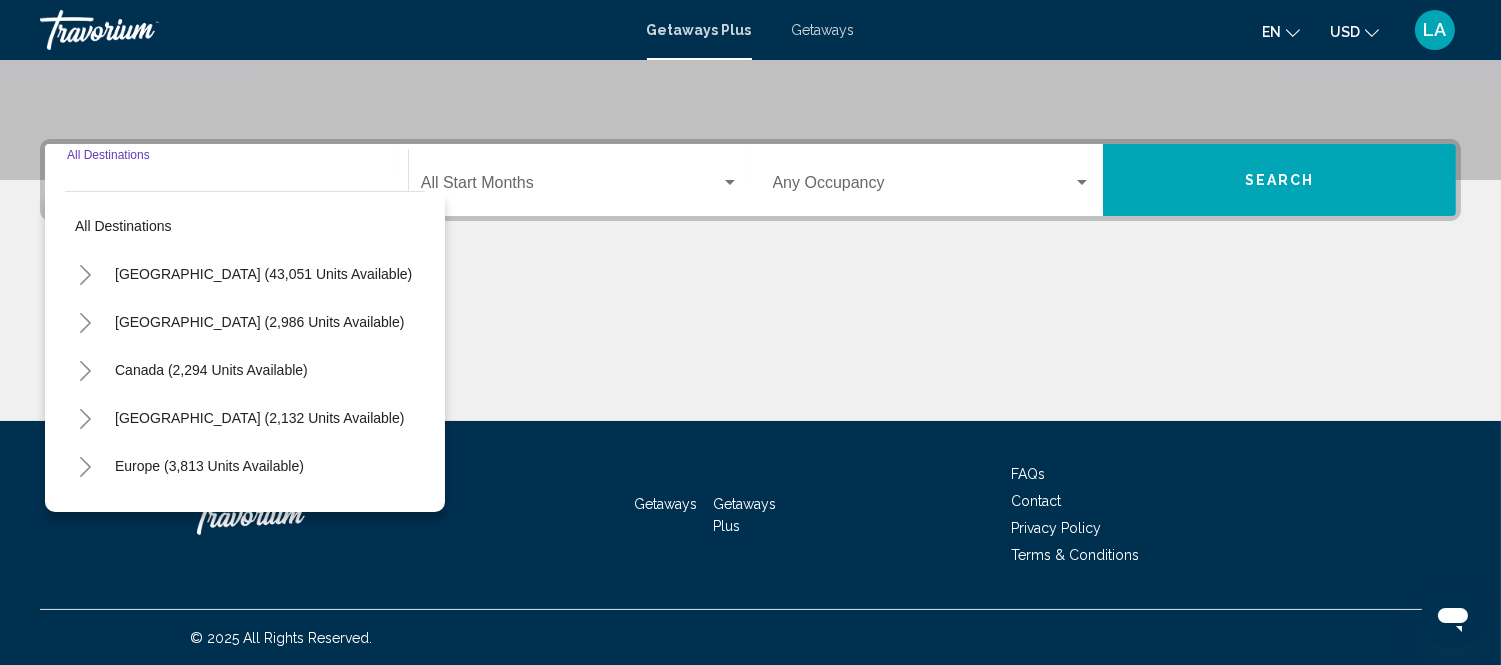 click on "[GEOGRAPHIC_DATA] (43,051 units available)" at bounding box center [259, 322] 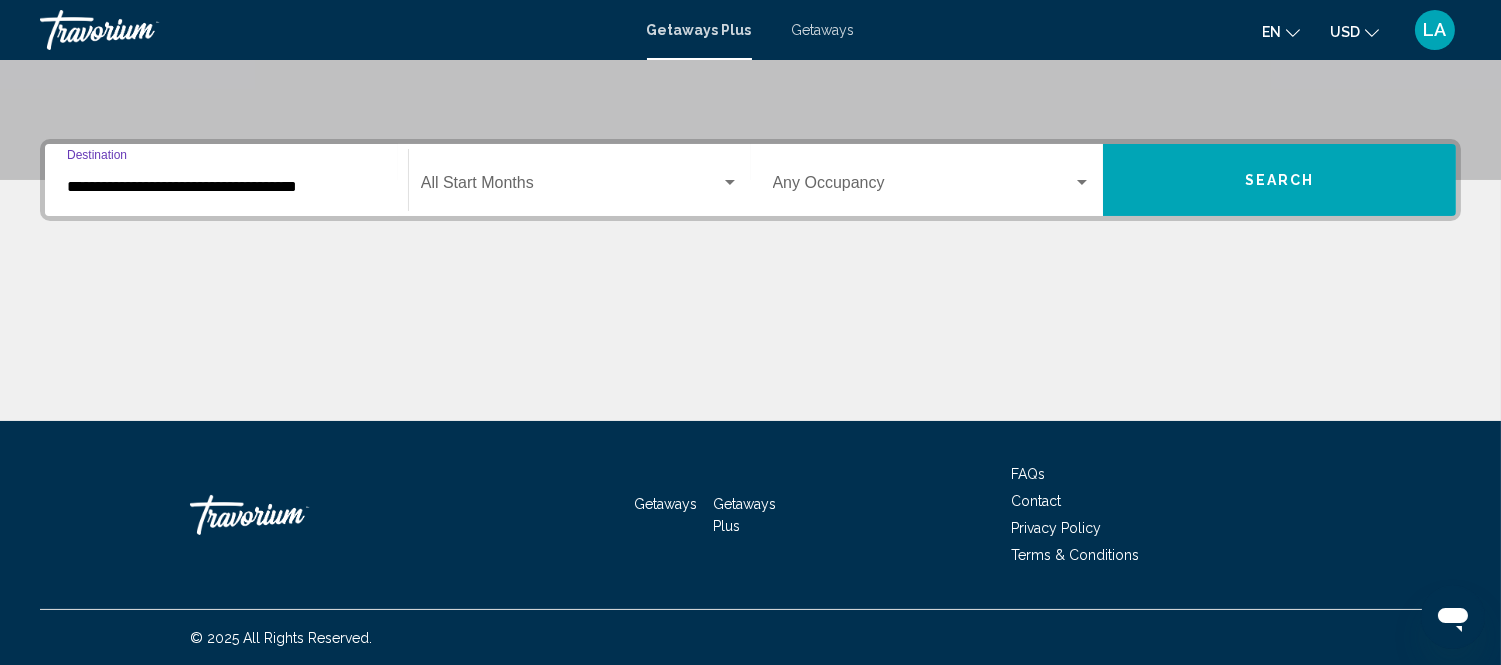 click at bounding box center [571, 187] 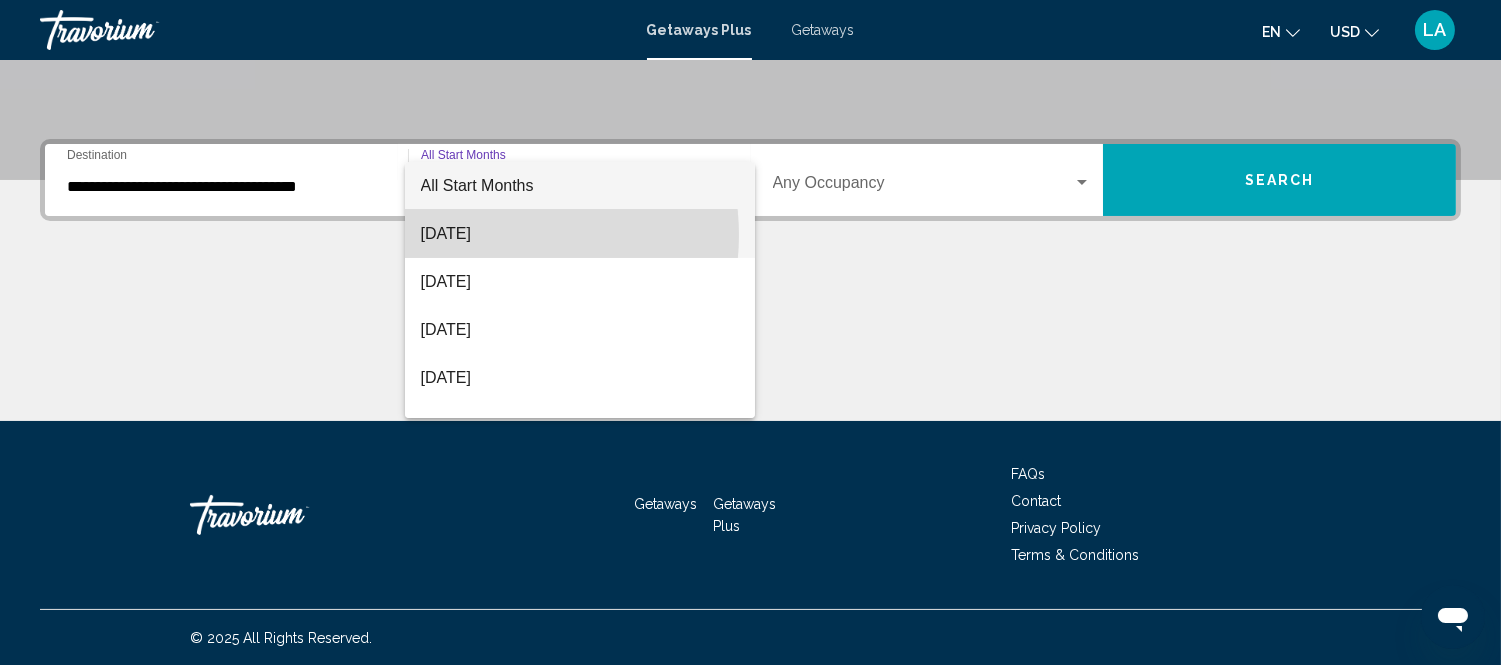 click on "[DATE]" at bounding box center [580, 234] 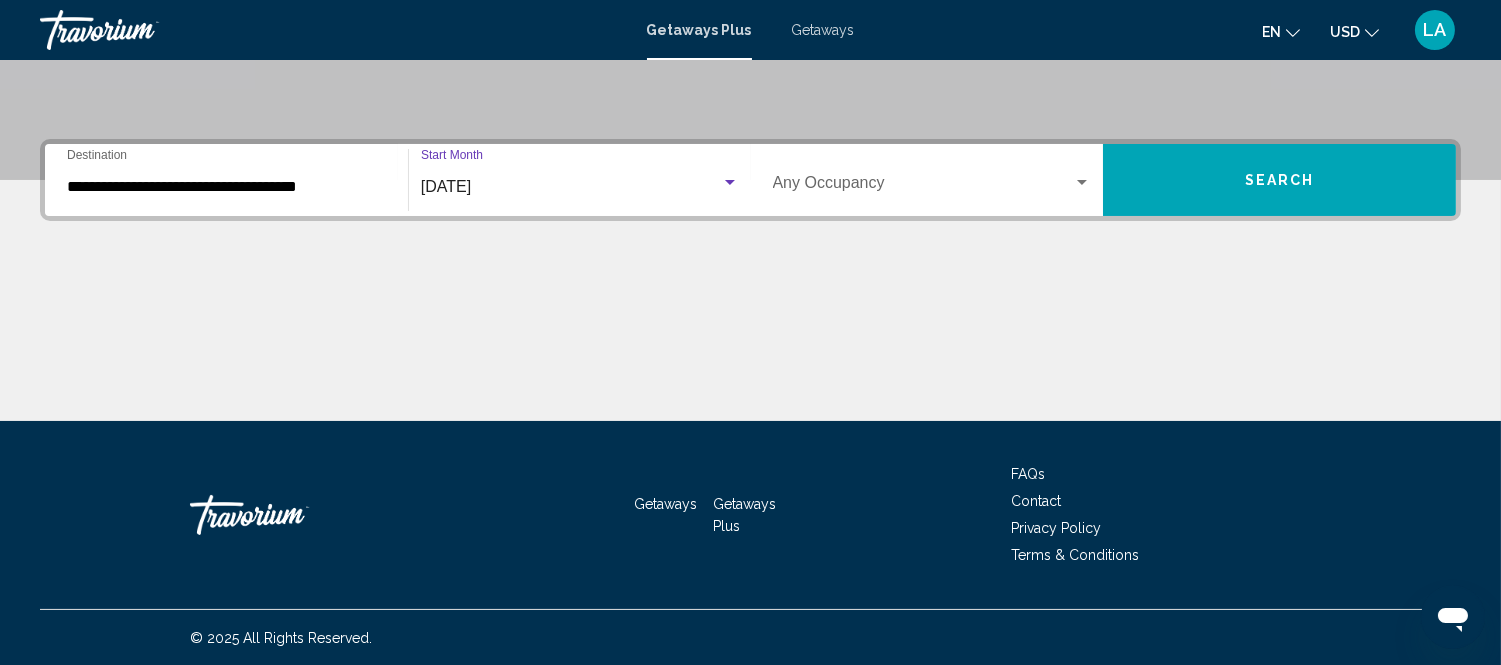 click on "Search" at bounding box center [1280, 181] 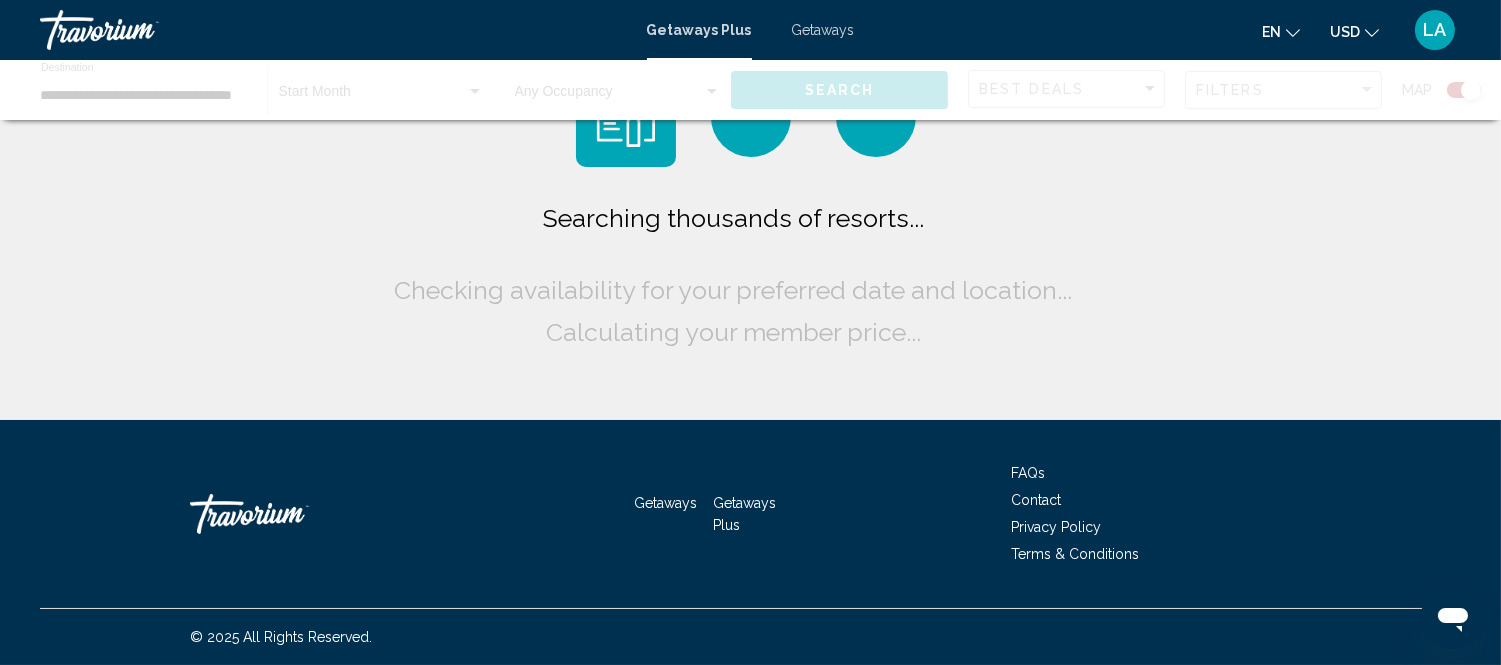 scroll, scrollTop: 0, scrollLeft: 0, axis: both 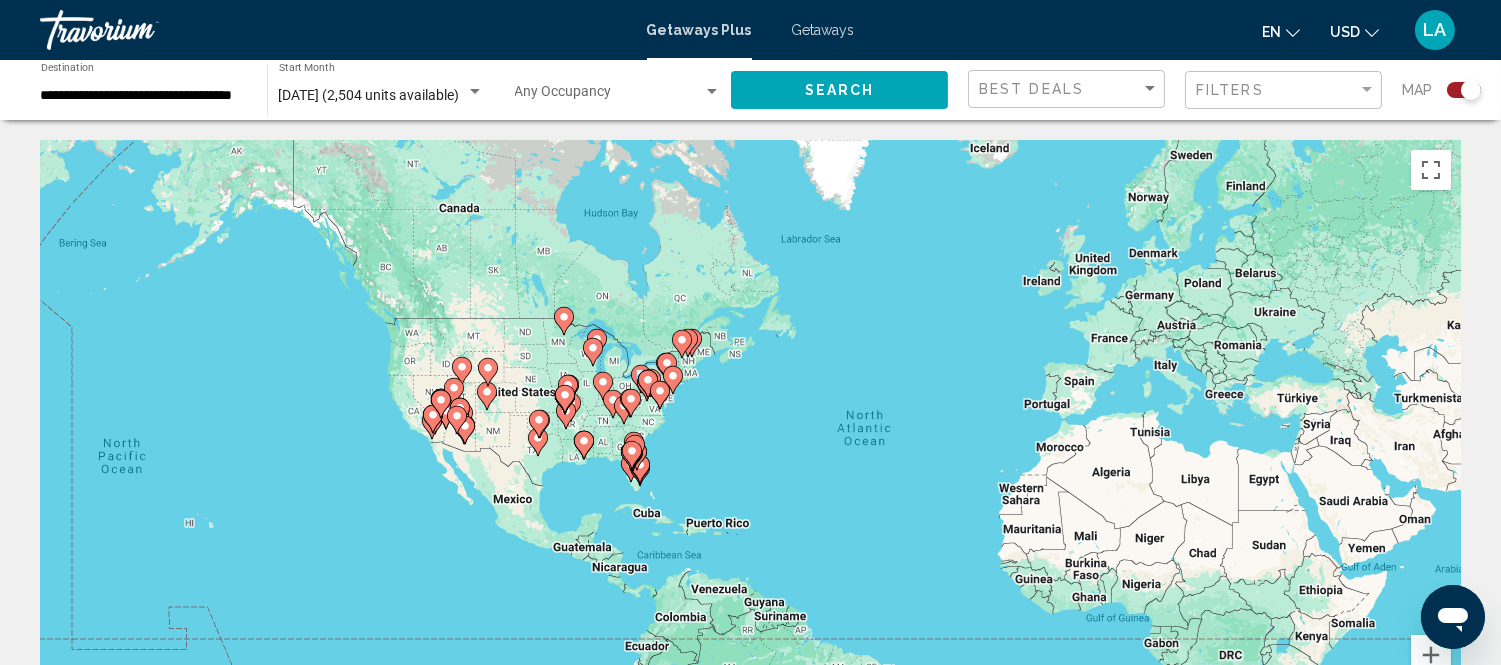 drag, startPoint x: 402, startPoint y: 267, endPoint x: 578, endPoint y: 288, distance: 177.24841 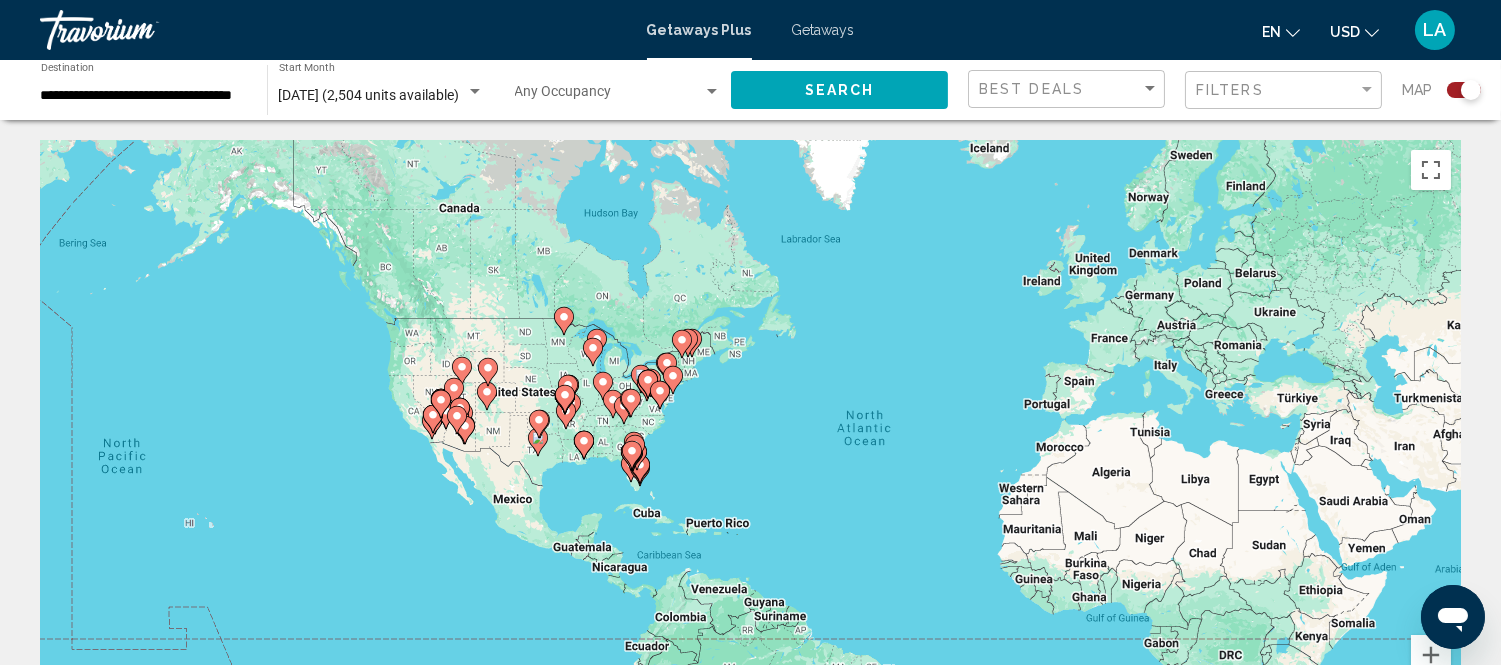 click on "To navigate, press the arrow keys. To activate drag with keyboard, press Alt + Enter. Once in keyboard drag state, use the arrow keys to move the marker. To complete the drag, press the Enter key. To cancel, press Escape." at bounding box center [750, 440] 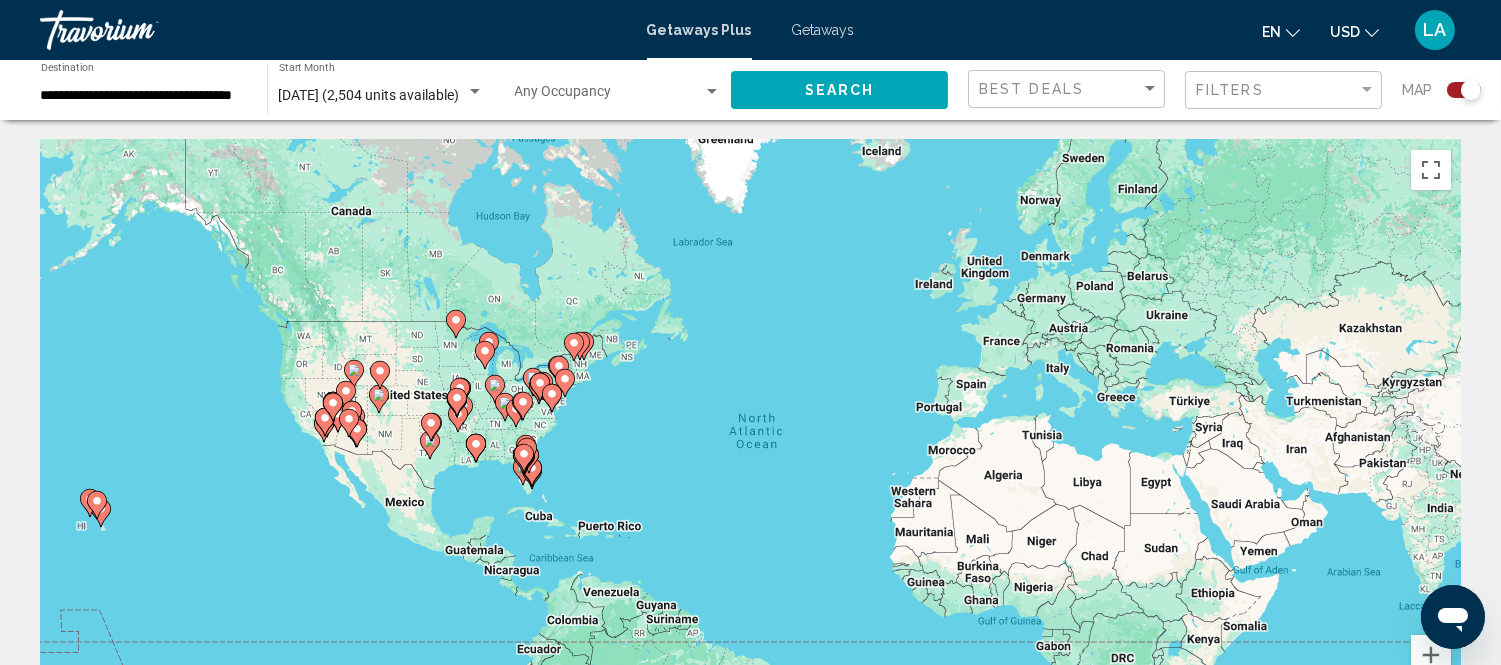 drag, startPoint x: 778, startPoint y: 424, endPoint x: 670, endPoint y: 427, distance: 108.04166 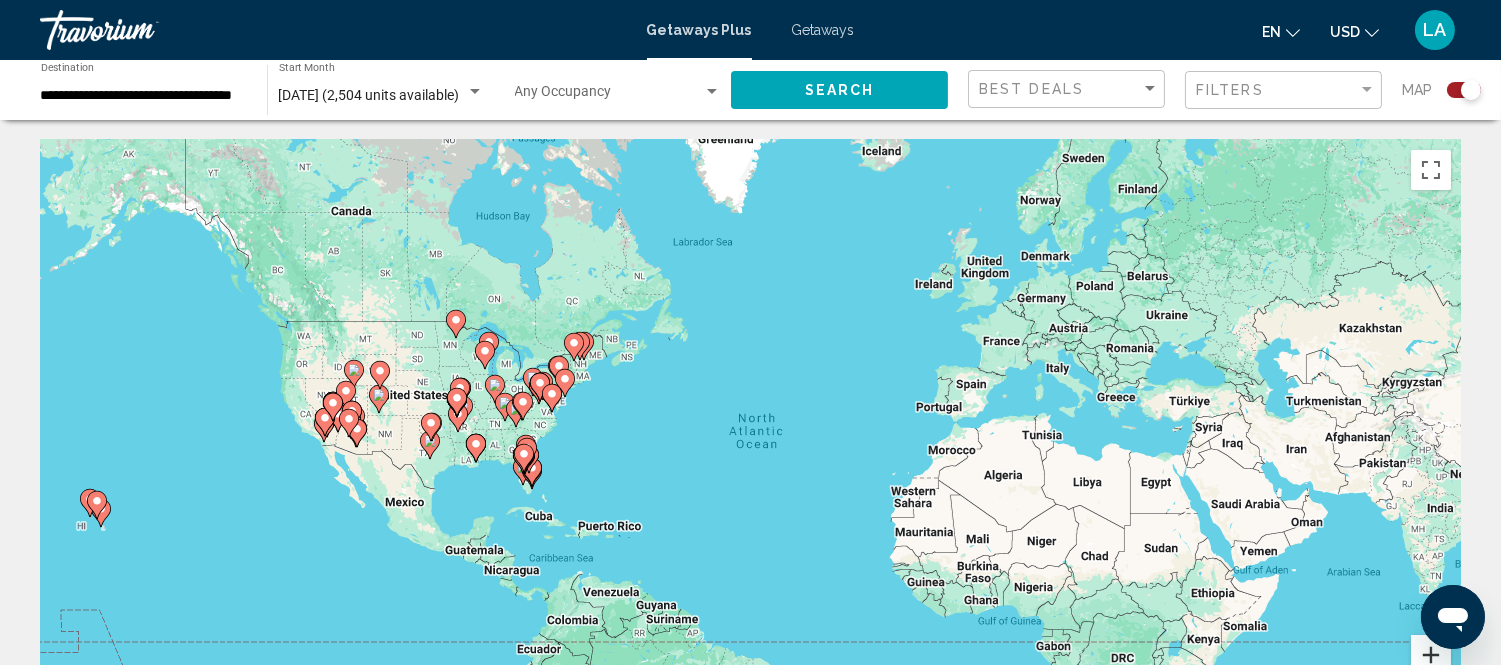 click at bounding box center [1431, 655] 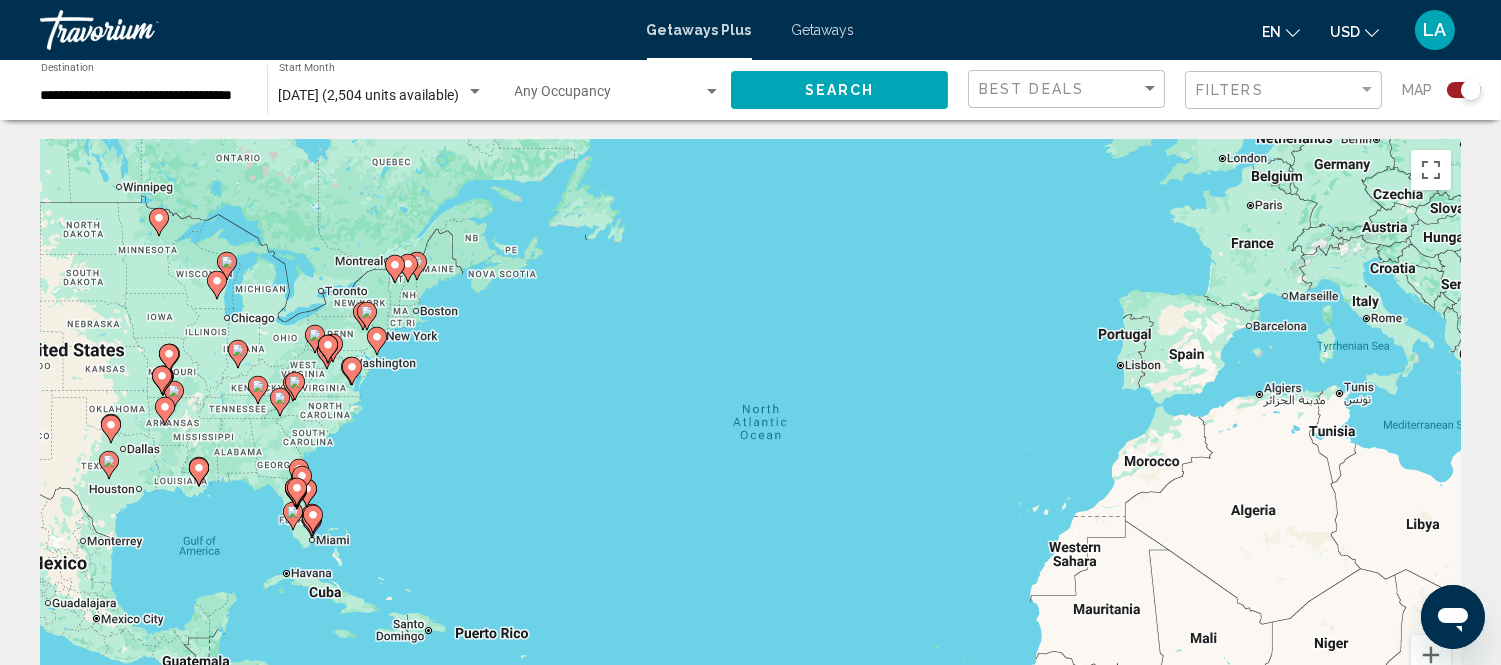 click on "To navigate, press the arrow keys. To activate drag with keyboard, press Alt + Enter. Once in keyboard drag state, use the arrow keys to move the marker. To complete the drag, press the Enter key. To cancel, press Escape." at bounding box center [750, 440] 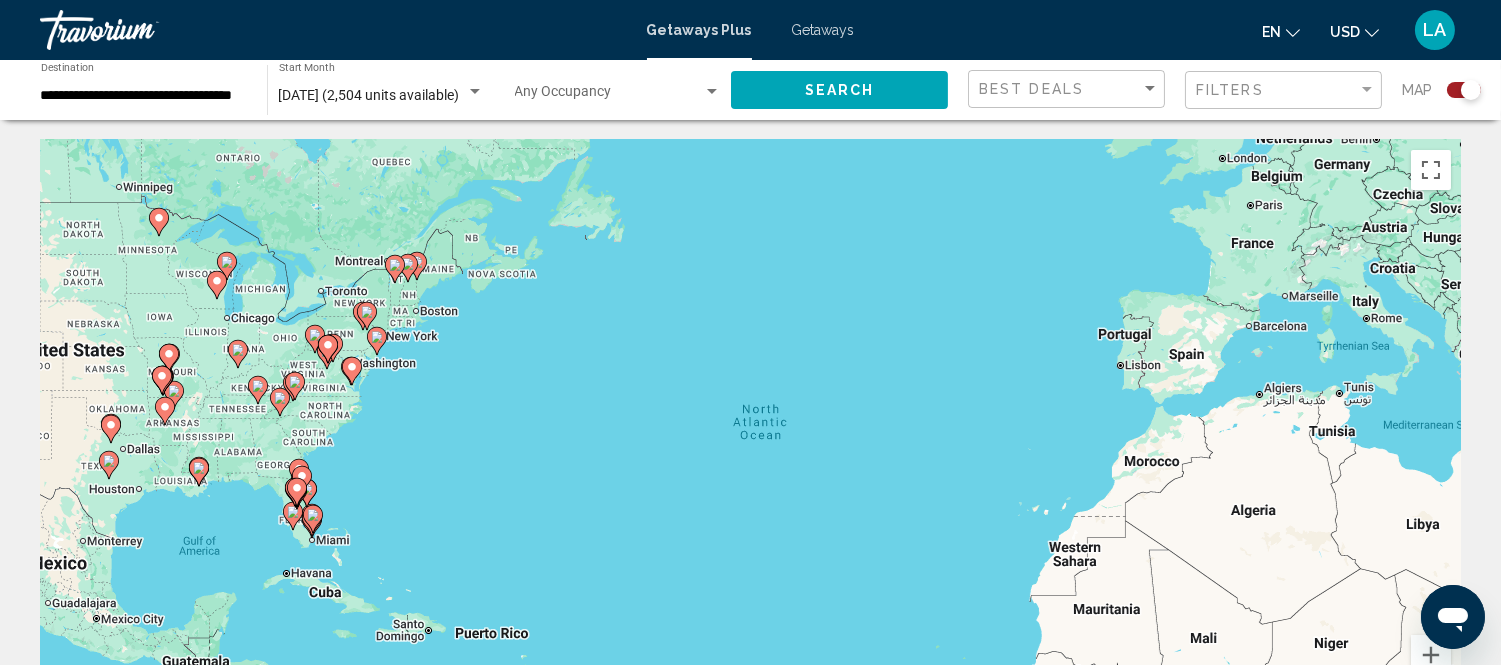 click on "To navigate, press the arrow keys. To activate drag with keyboard, press Alt + Enter. Once in keyboard drag state, use the arrow keys to move the marker. To complete the drag, press the Enter key. To cancel, press Escape." at bounding box center [750, 440] 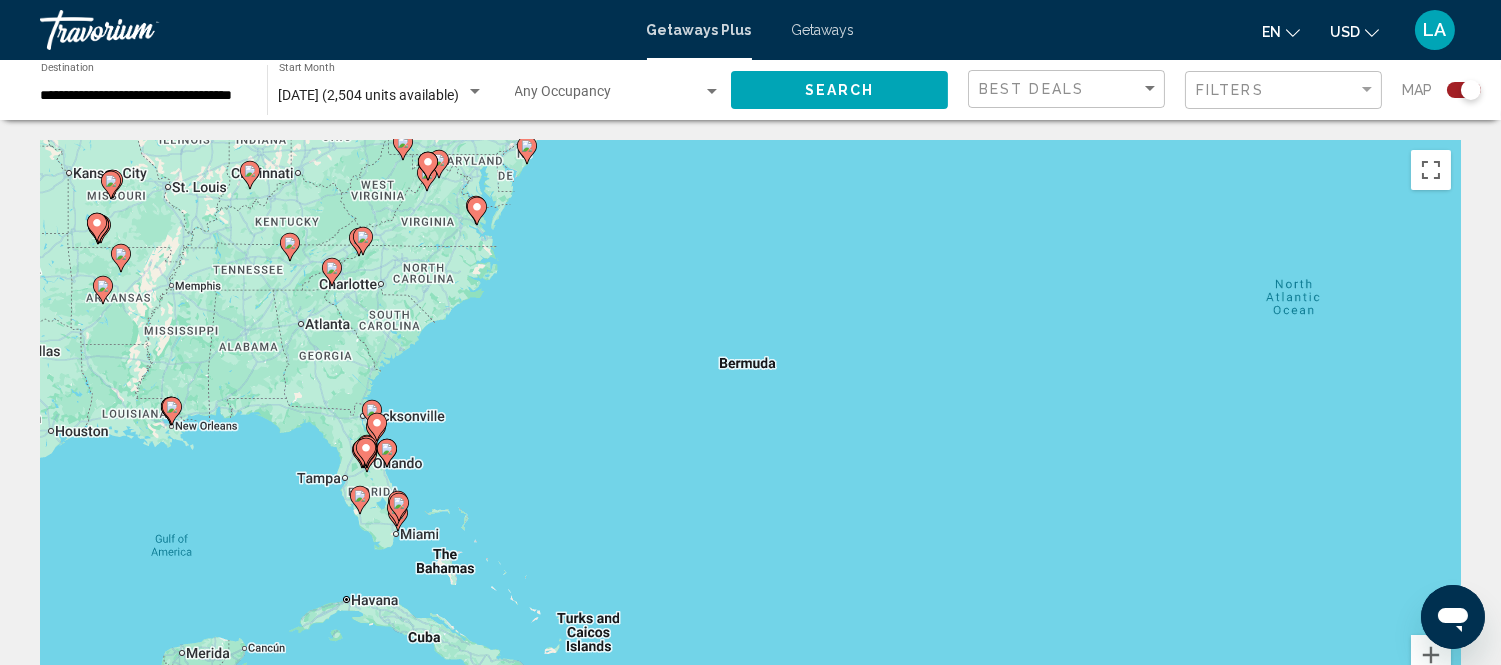 drag, startPoint x: 230, startPoint y: 450, endPoint x: 541, endPoint y: 354, distance: 325.47964 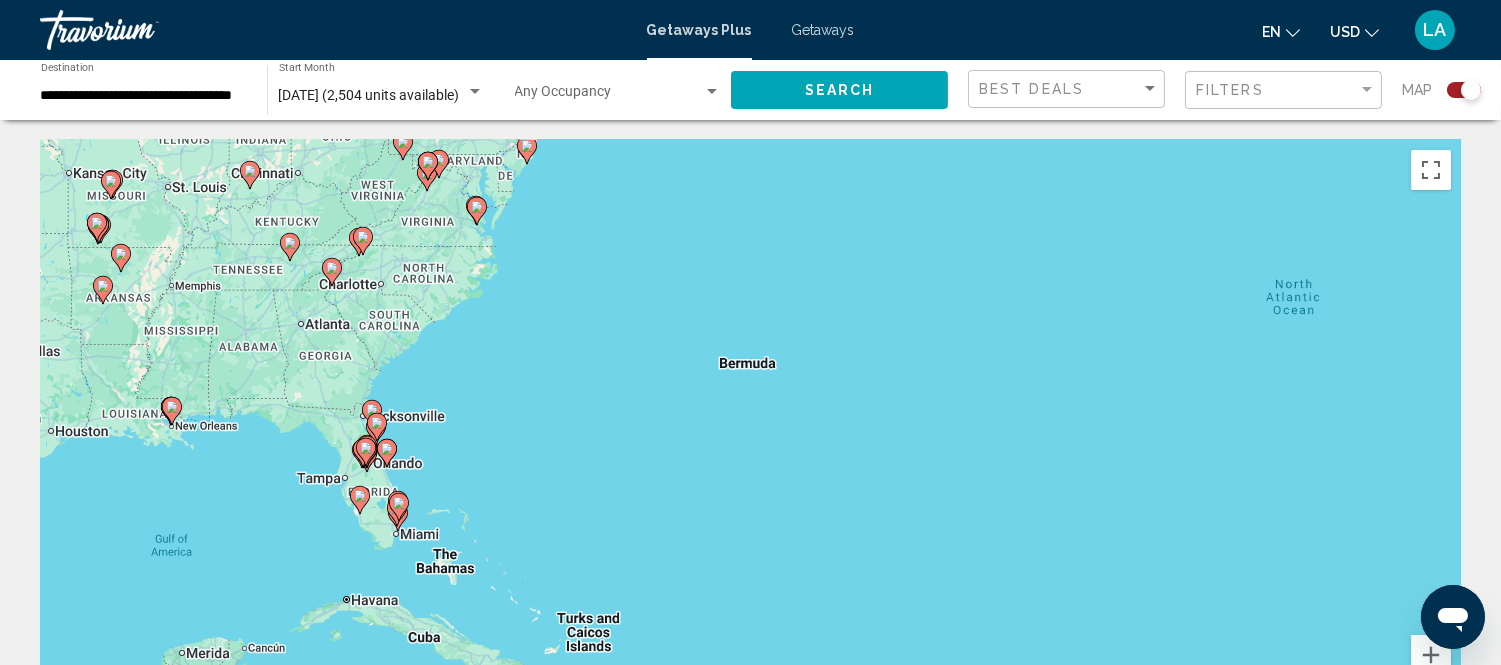 click on "To navigate, press the arrow keys. To activate drag with keyboard, press Alt + Enter. Once in keyboard drag state, use the arrow keys to move the marker. To complete the drag, press the Enter key. To cancel, press Escape." at bounding box center [750, 440] 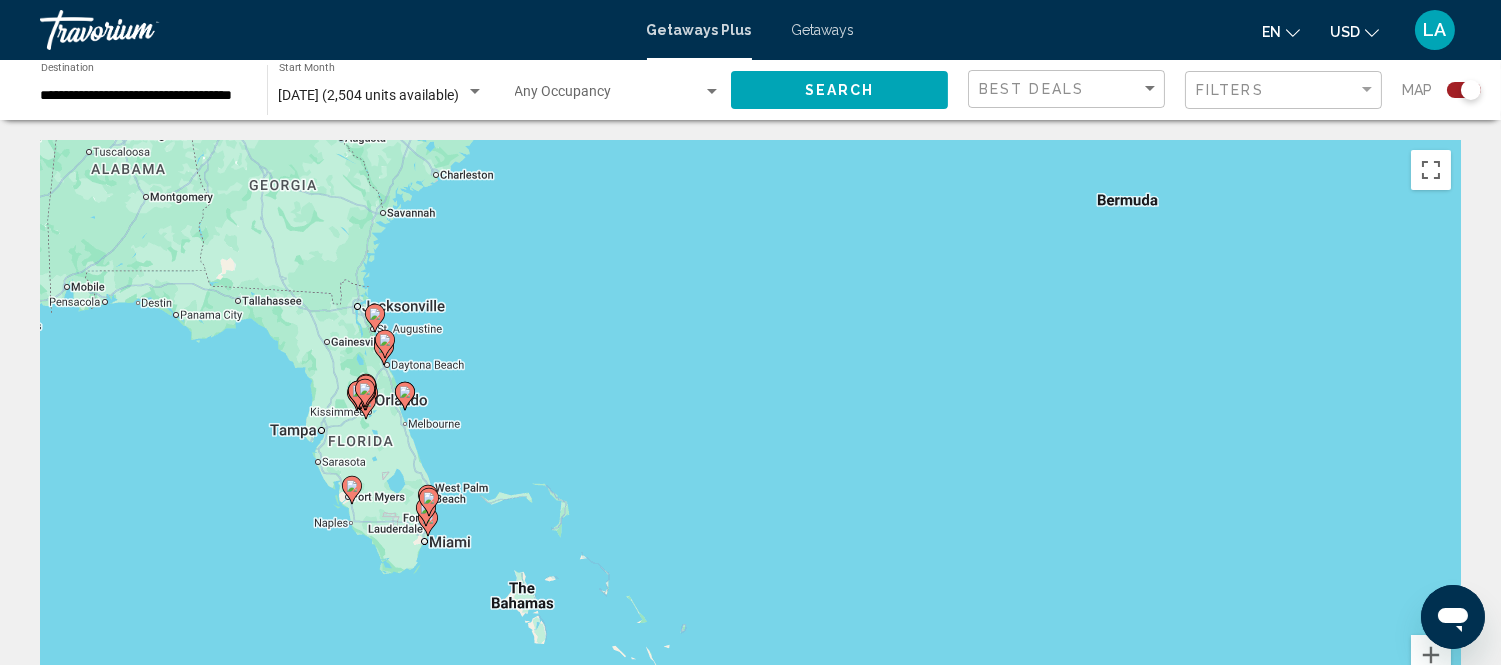 drag, startPoint x: 372, startPoint y: 415, endPoint x: 504, endPoint y: 277, distance: 190.96597 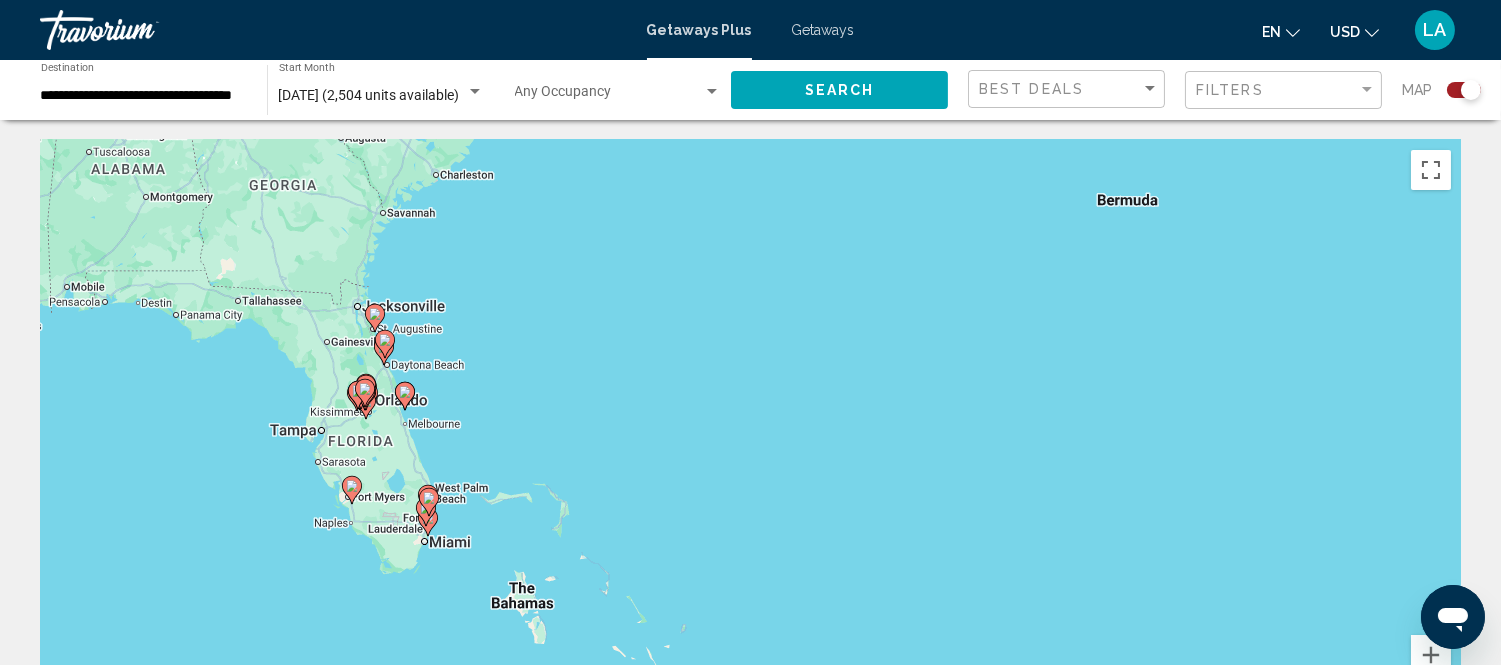 click on "To navigate, press the arrow keys. To activate drag with keyboard, press Alt + Enter. Once in keyboard drag state, use the arrow keys to move the marker. To complete the drag, press the Enter key. To cancel, press Escape." at bounding box center [750, 440] 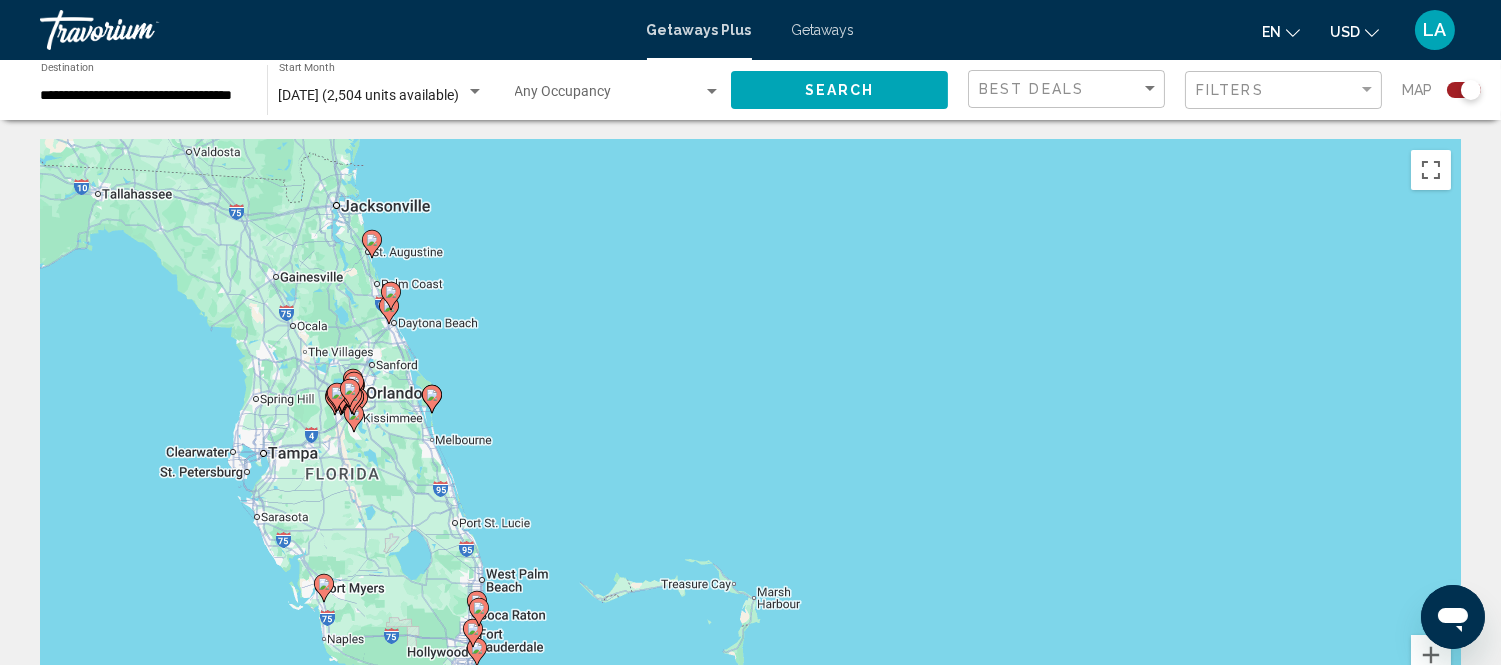 drag, startPoint x: 416, startPoint y: 478, endPoint x: 584, endPoint y: 372, distance: 198.64542 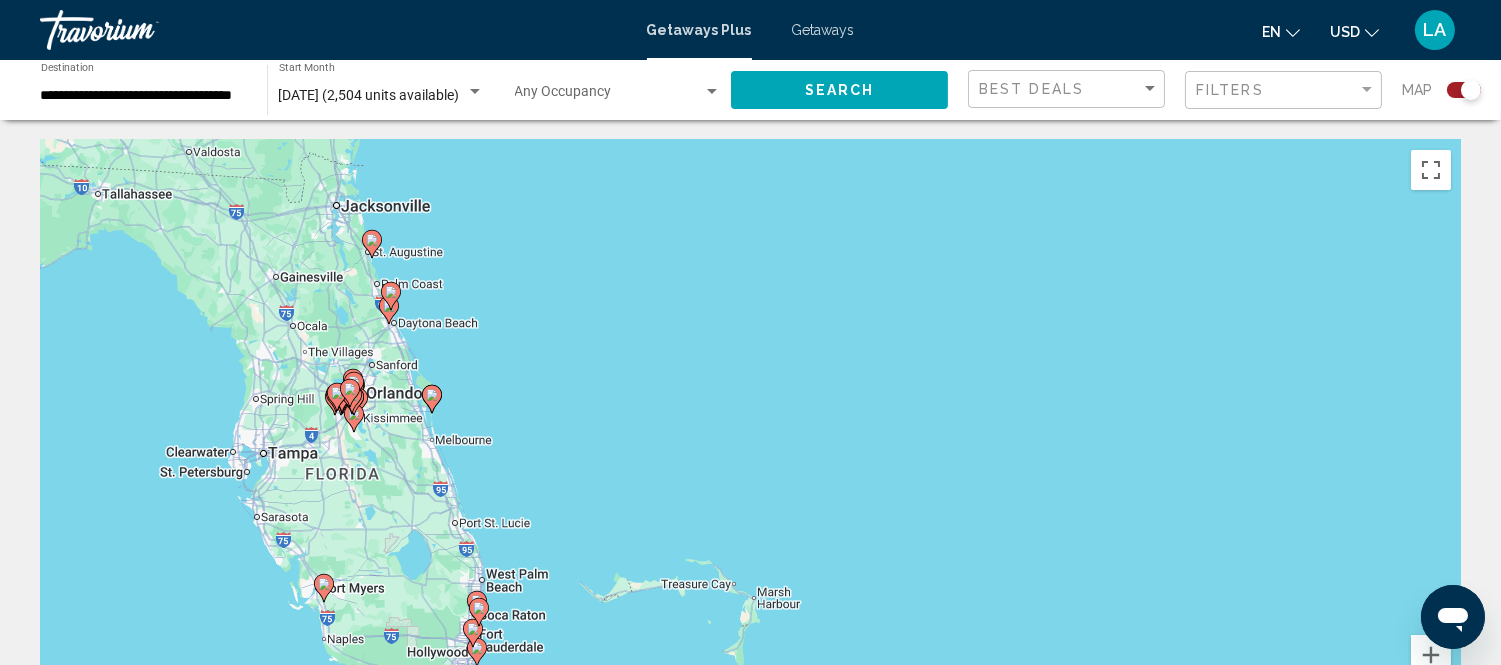click on "To navigate, press the arrow keys. To activate drag with keyboard, press Alt + Enter. Once in keyboard drag state, use the arrow keys to move the marker. To complete the drag, press the Enter key. To cancel, press Escape." at bounding box center [750, 440] 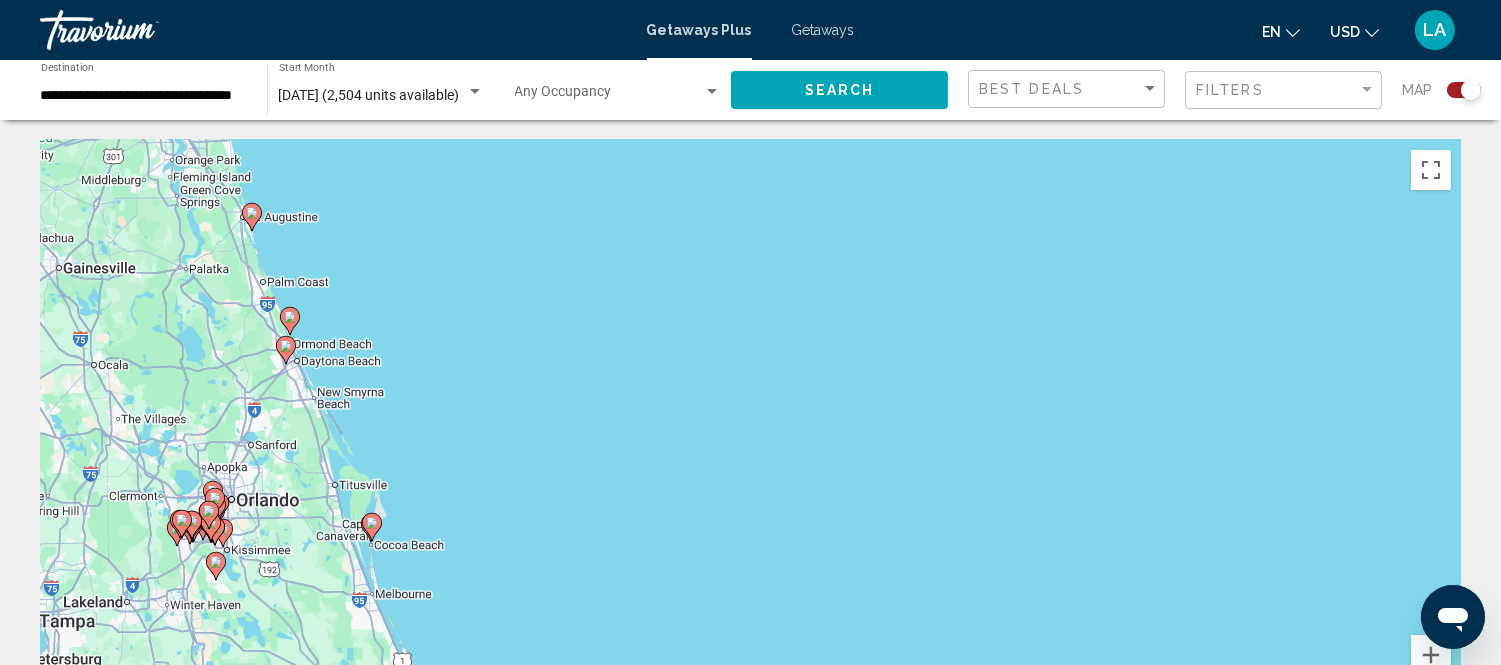 drag, startPoint x: 458, startPoint y: 333, endPoint x: 562, endPoint y: 317, distance: 105.22357 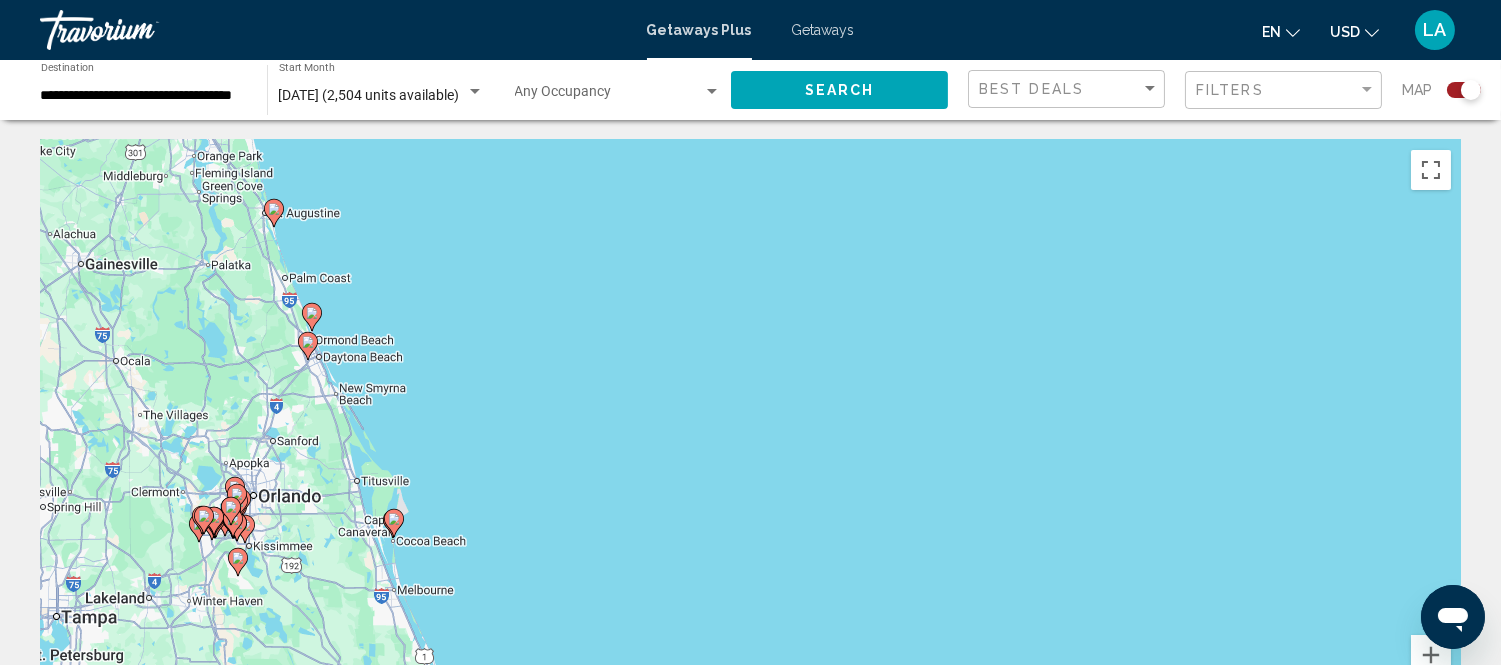 click 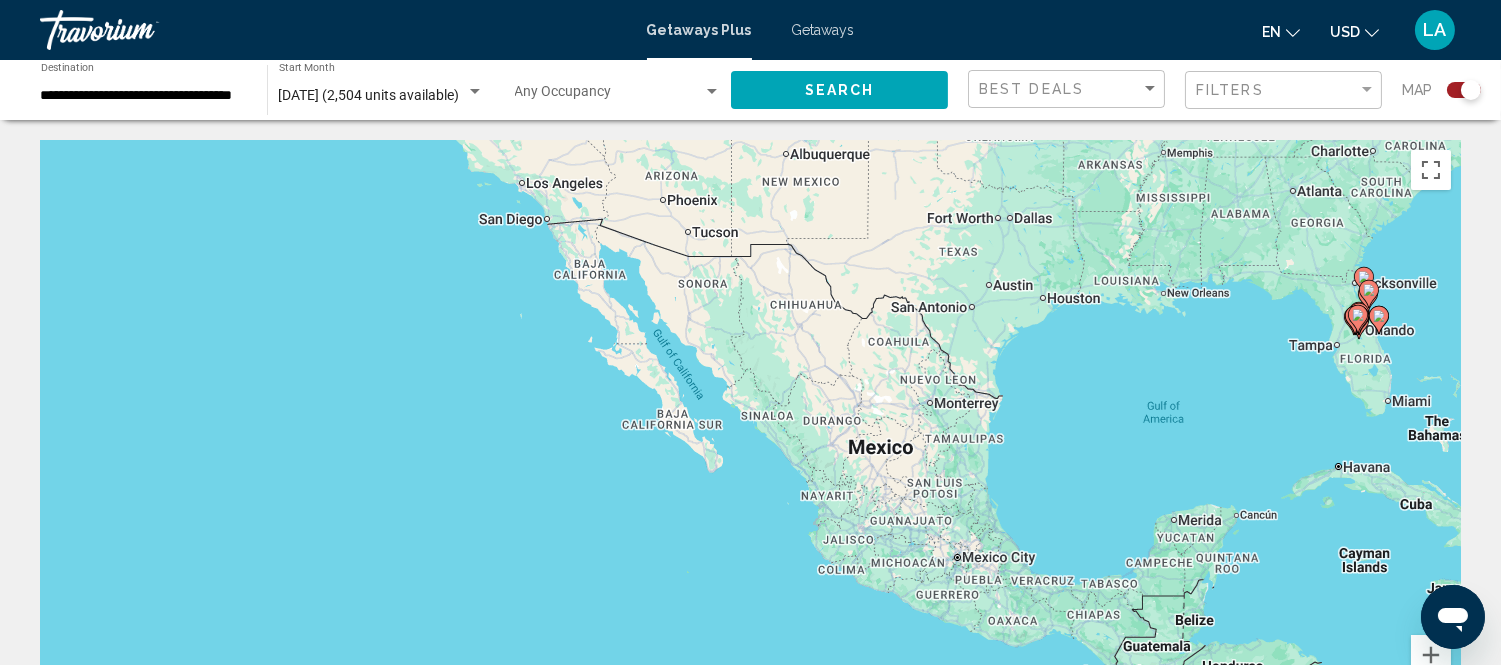 drag, startPoint x: 106, startPoint y: 522, endPoint x: 738, endPoint y: 395, distance: 644.63403 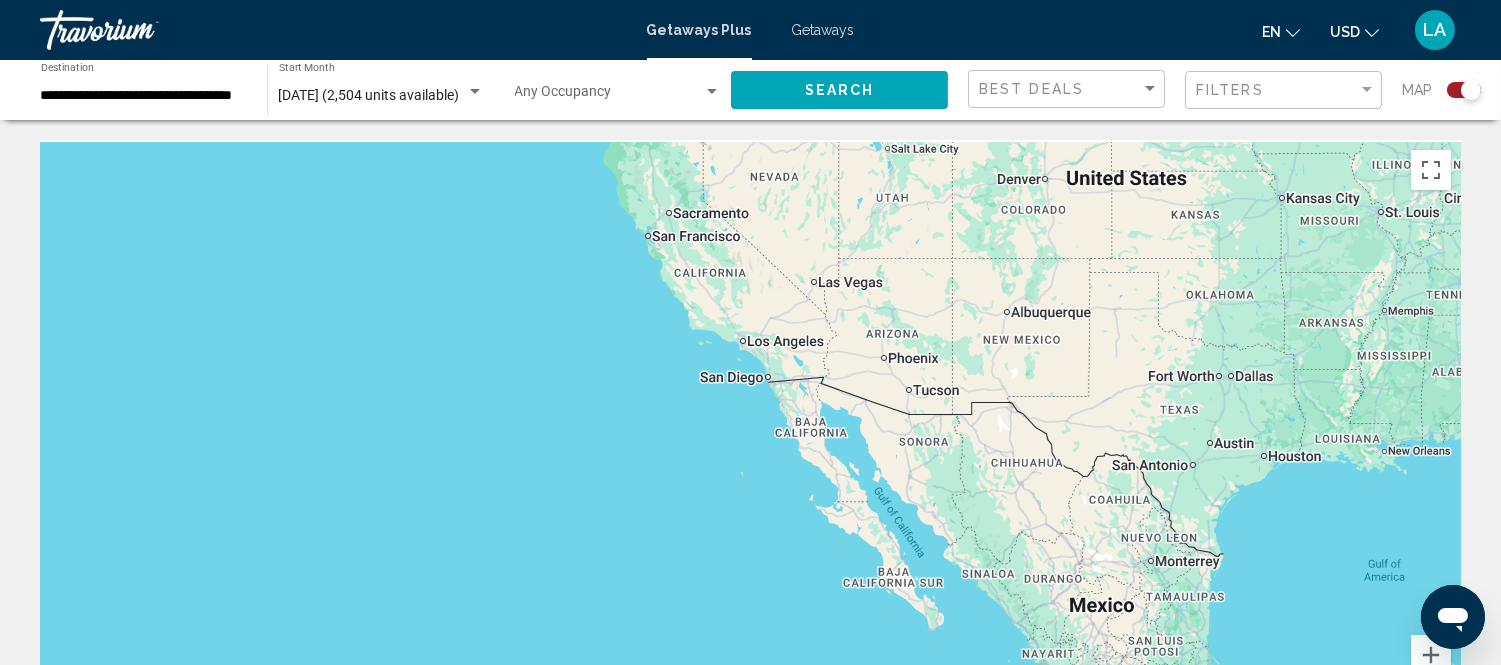 drag, startPoint x: 691, startPoint y: 314, endPoint x: 917, endPoint y: 521, distance: 306.47186 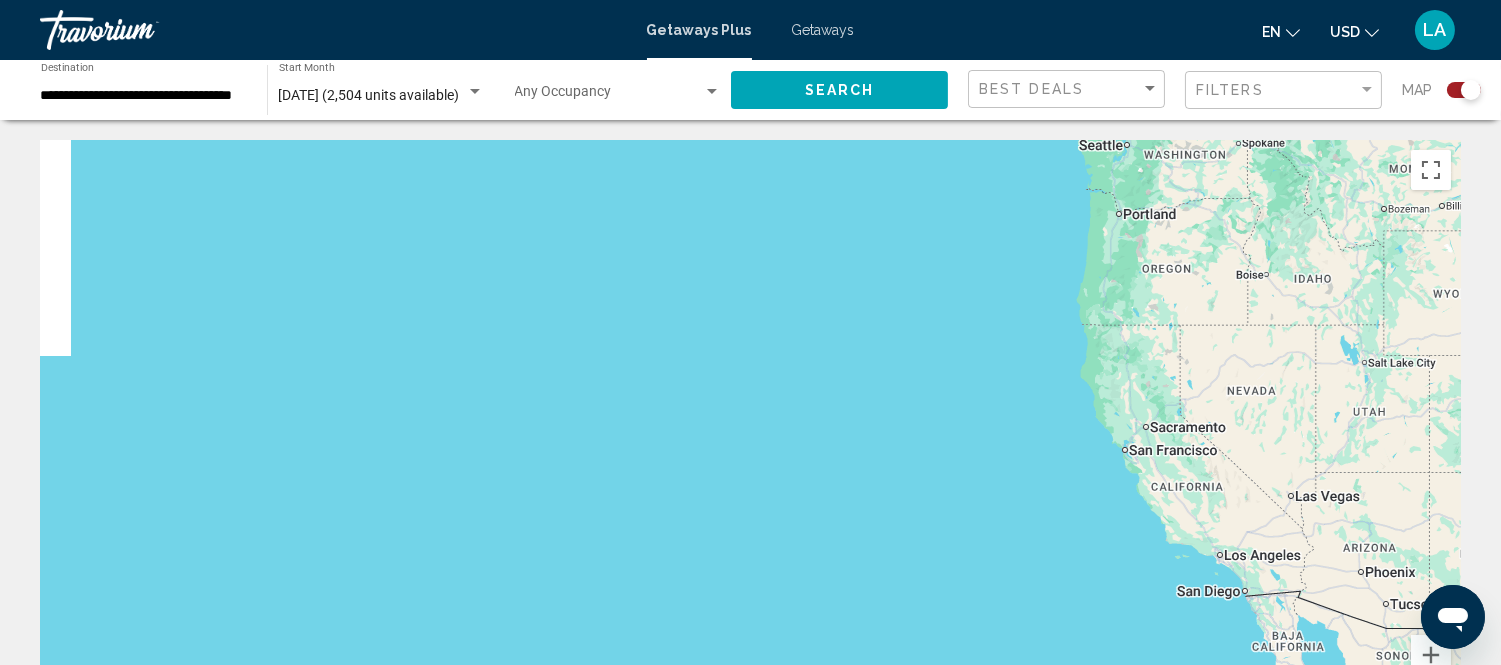 drag, startPoint x: 723, startPoint y: 262, endPoint x: 1148, endPoint y: 423, distance: 454.47333 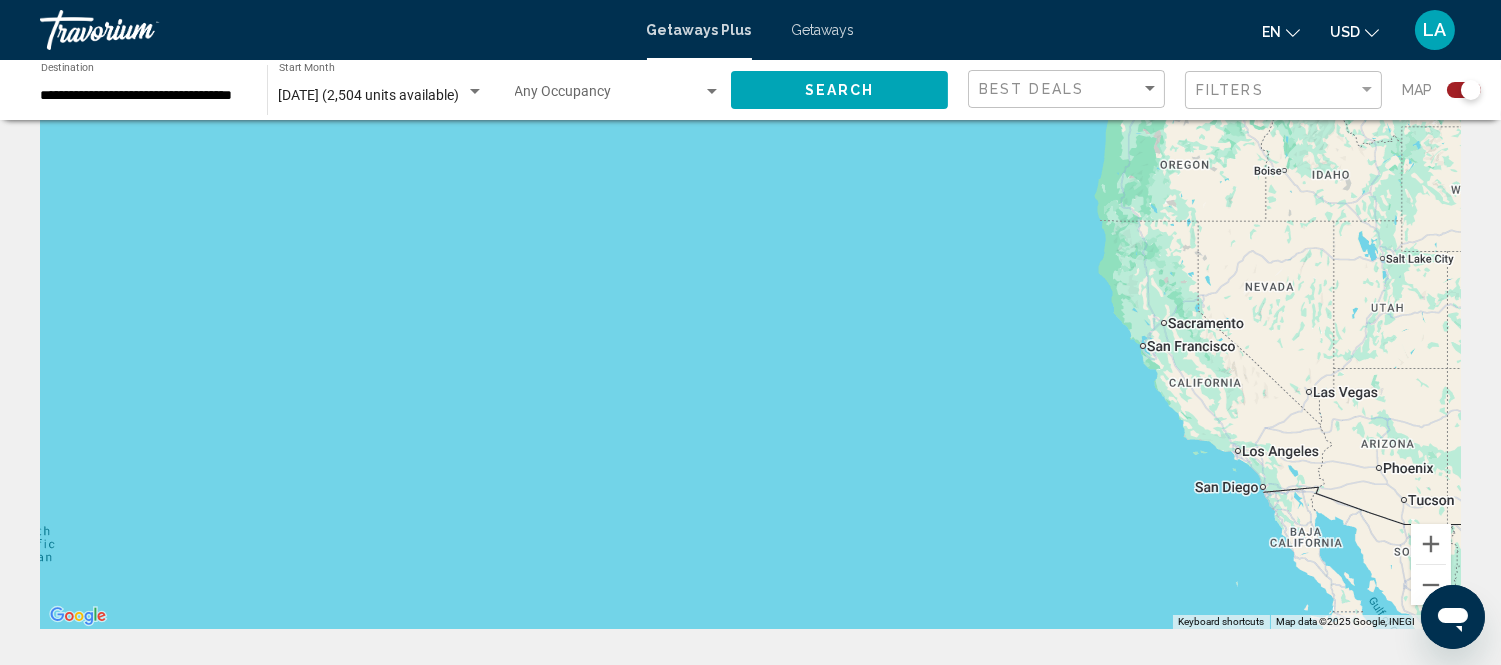 scroll, scrollTop: 0, scrollLeft: 0, axis: both 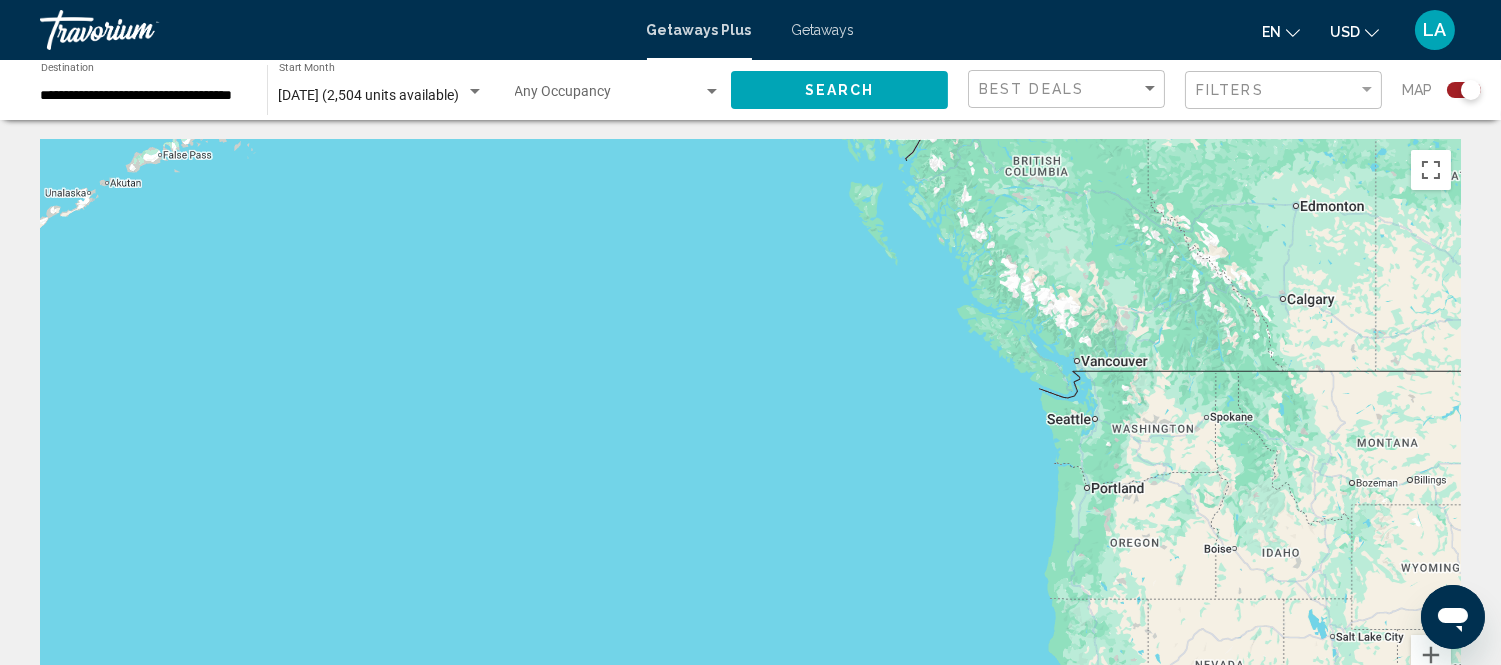 drag, startPoint x: 1273, startPoint y: 286, endPoint x: 1225, endPoint y: 554, distance: 272.2646 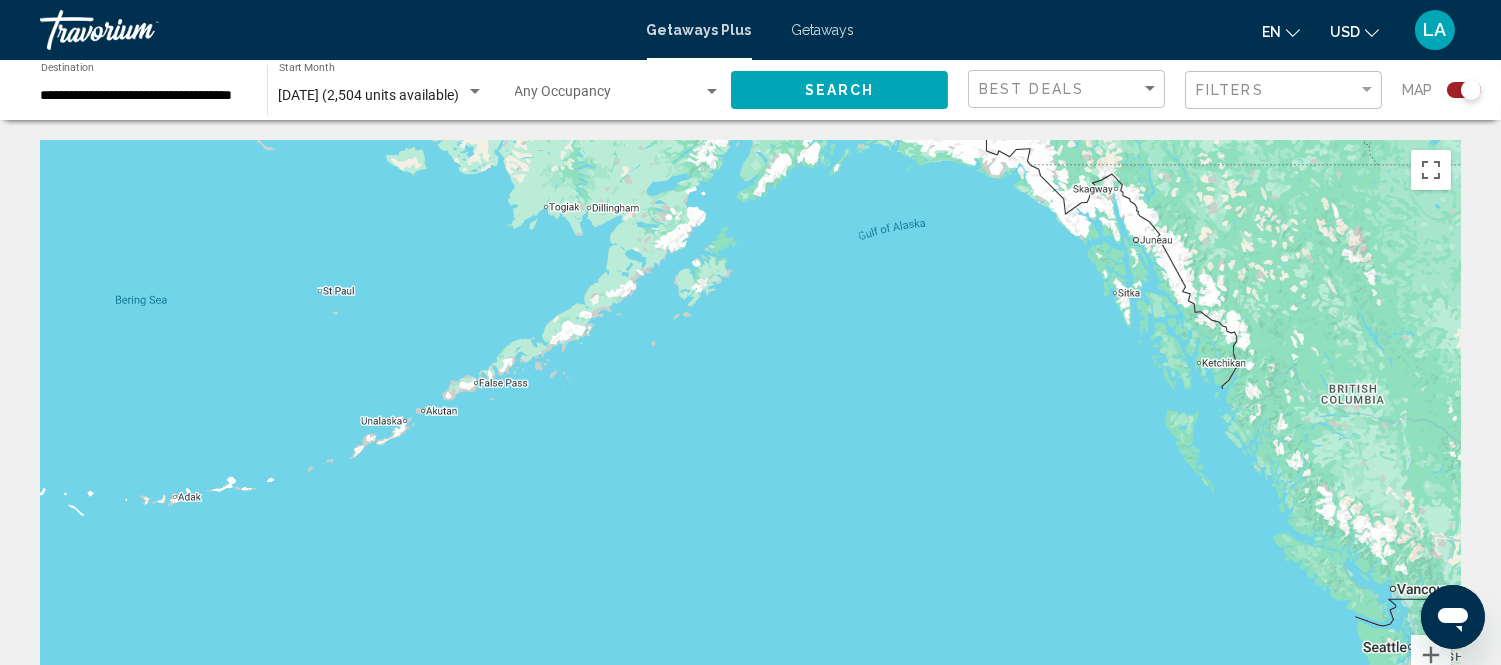 drag, startPoint x: 762, startPoint y: 328, endPoint x: 1087, endPoint y: 563, distance: 401.0611 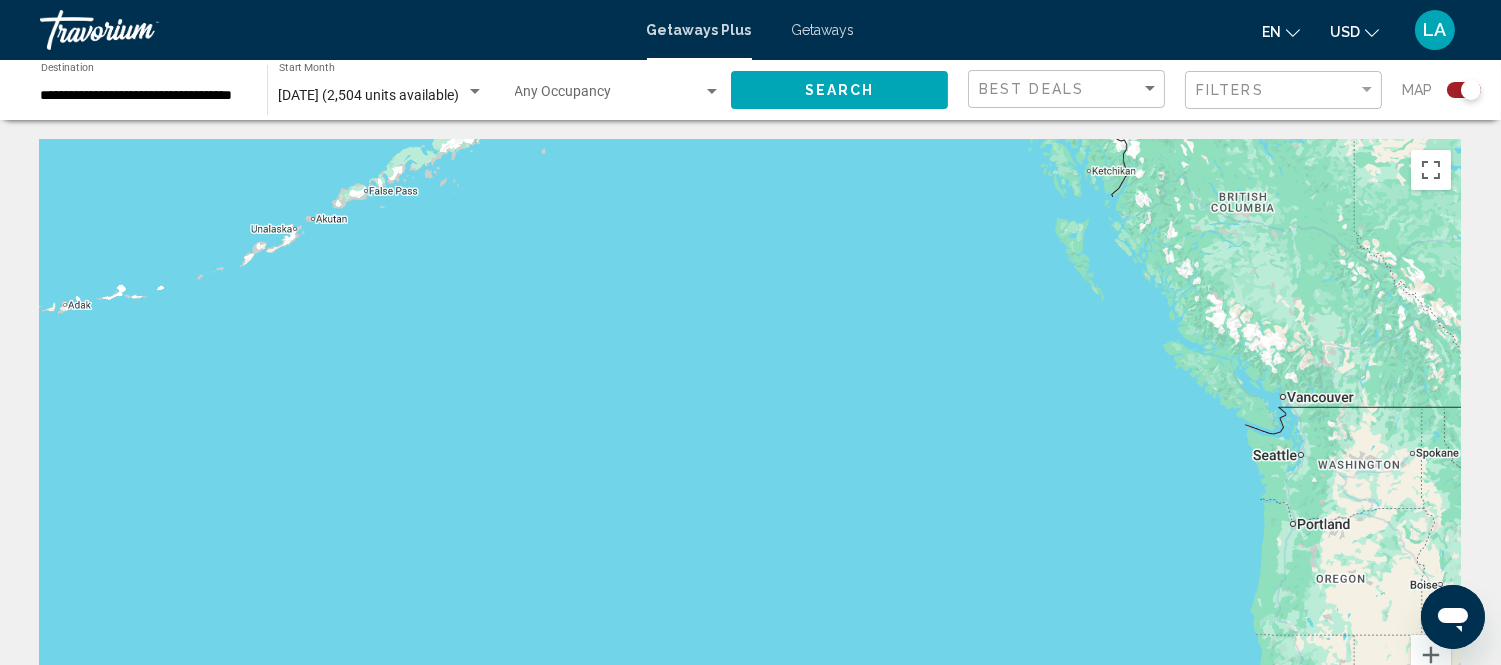drag, startPoint x: 1070, startPoint y: 546, endPoint x: 946, endPoint y: 316, distance: 261.29675 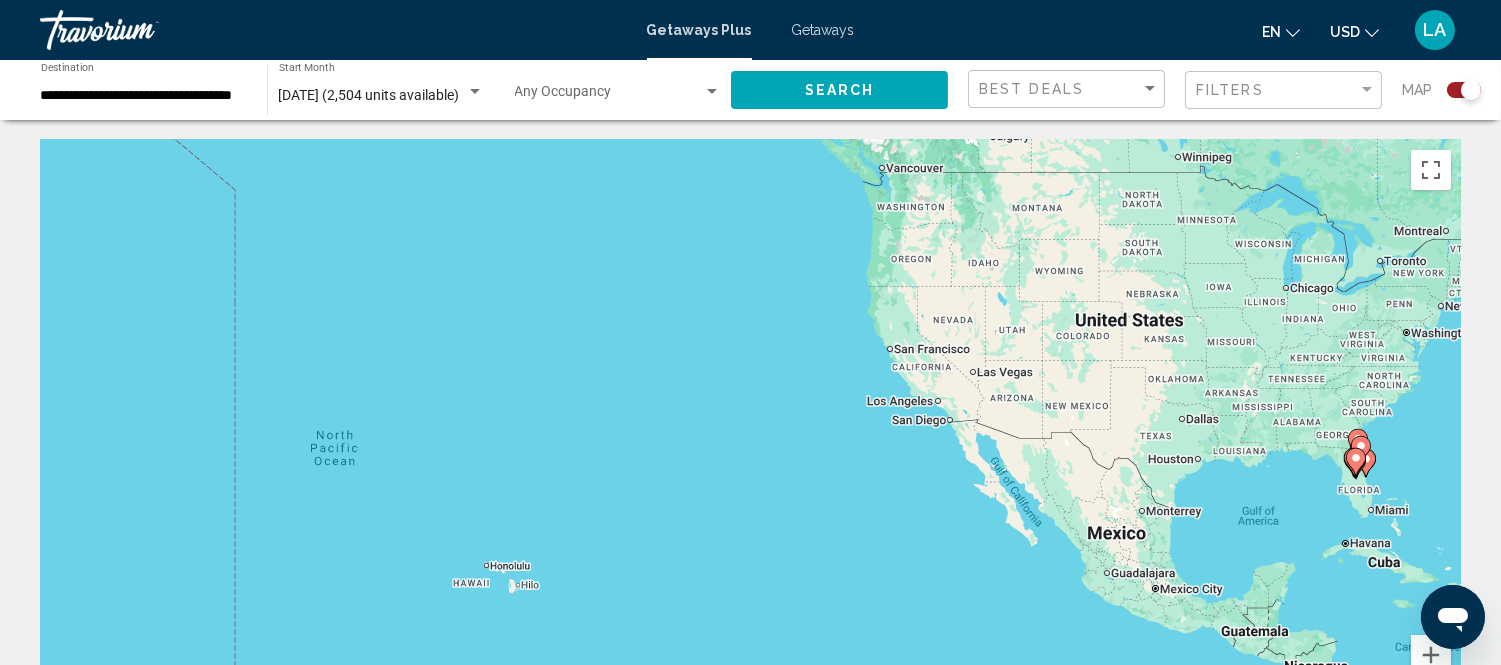 drag, startPoint x: 806, startPoint y: 488, endPoint x: 822, endPoint y: 306, distance: 182.70195 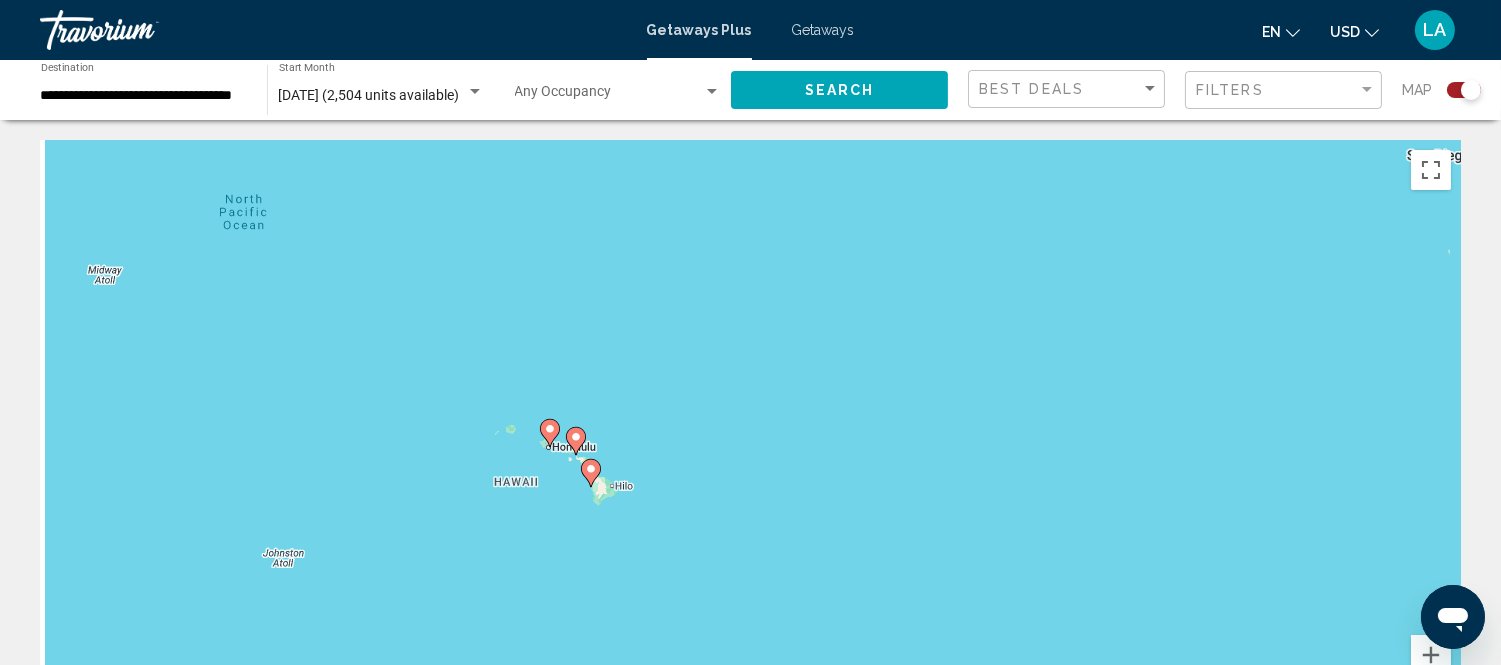 drag, startPoint x: 446, startPoint y: 507, endPoint x: 720, endPoint y: 352, distance: 314.8031 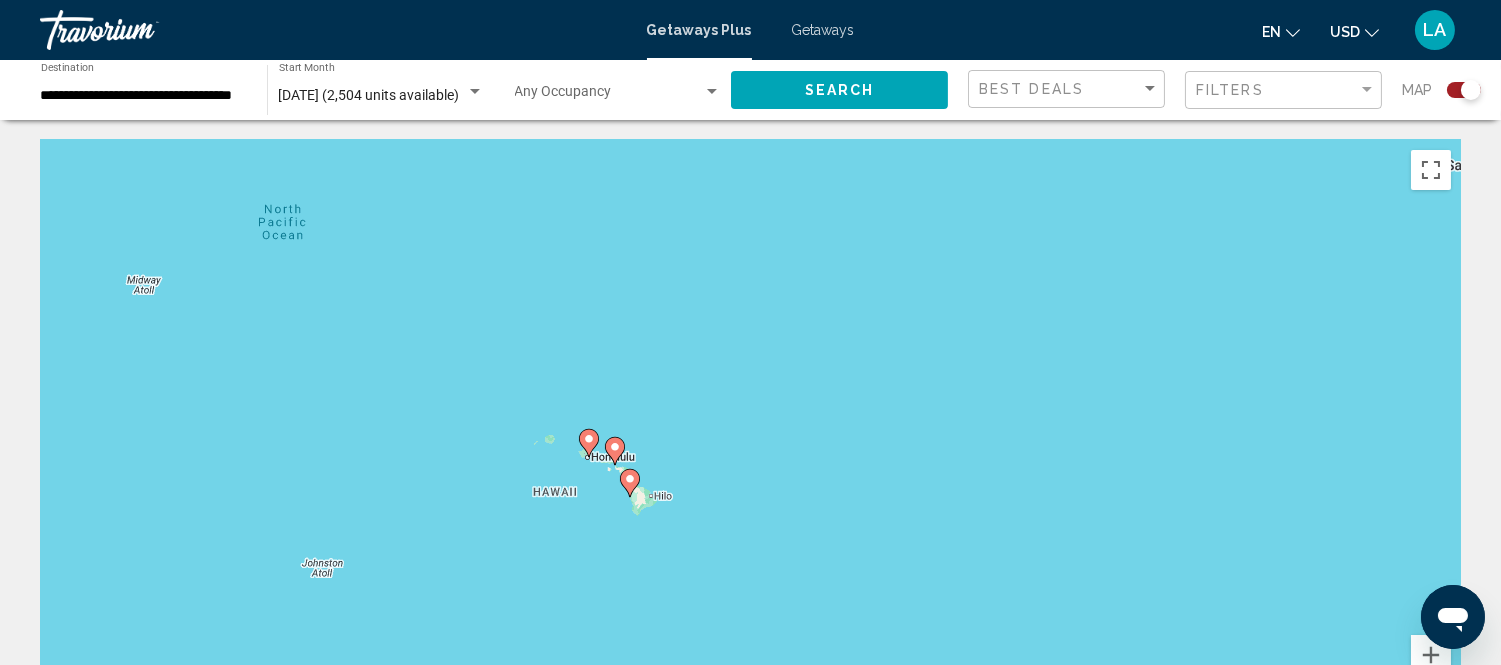 click on "To navigate, press the arrow keys. To activate drag with keyboard, press Alt + Enter. Once in keyboard drag state, use the arrow keys to move the marker. To complete the drag, press the Enter key. To cancel, press Escape." at bounding box center [750, 440] 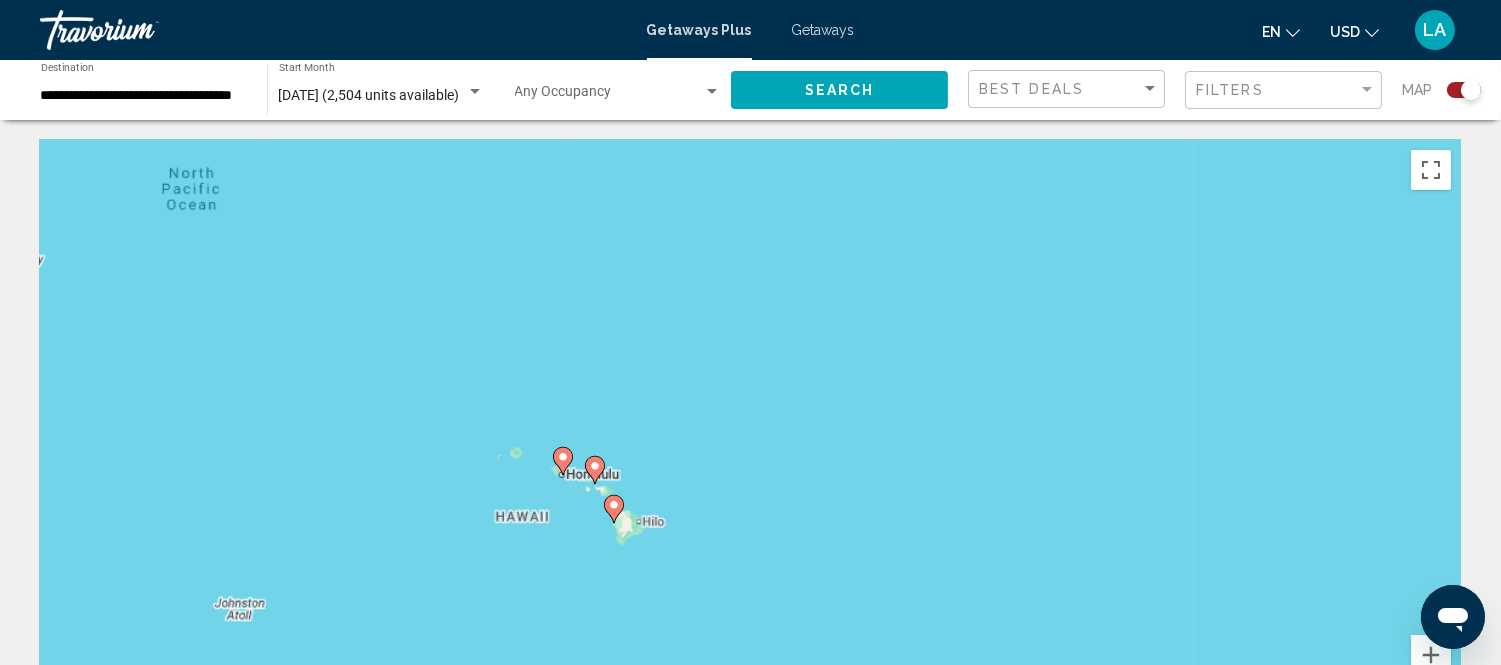 click on "To navigate, press the arrow keys. To activate drag with keyboard, press Alt + Enter. Once in keyboard drag state, use the arrow keys to move the marker. To complete the drag, press the Enter key. To cancel, press Escape." at bounding box center (750, 440) 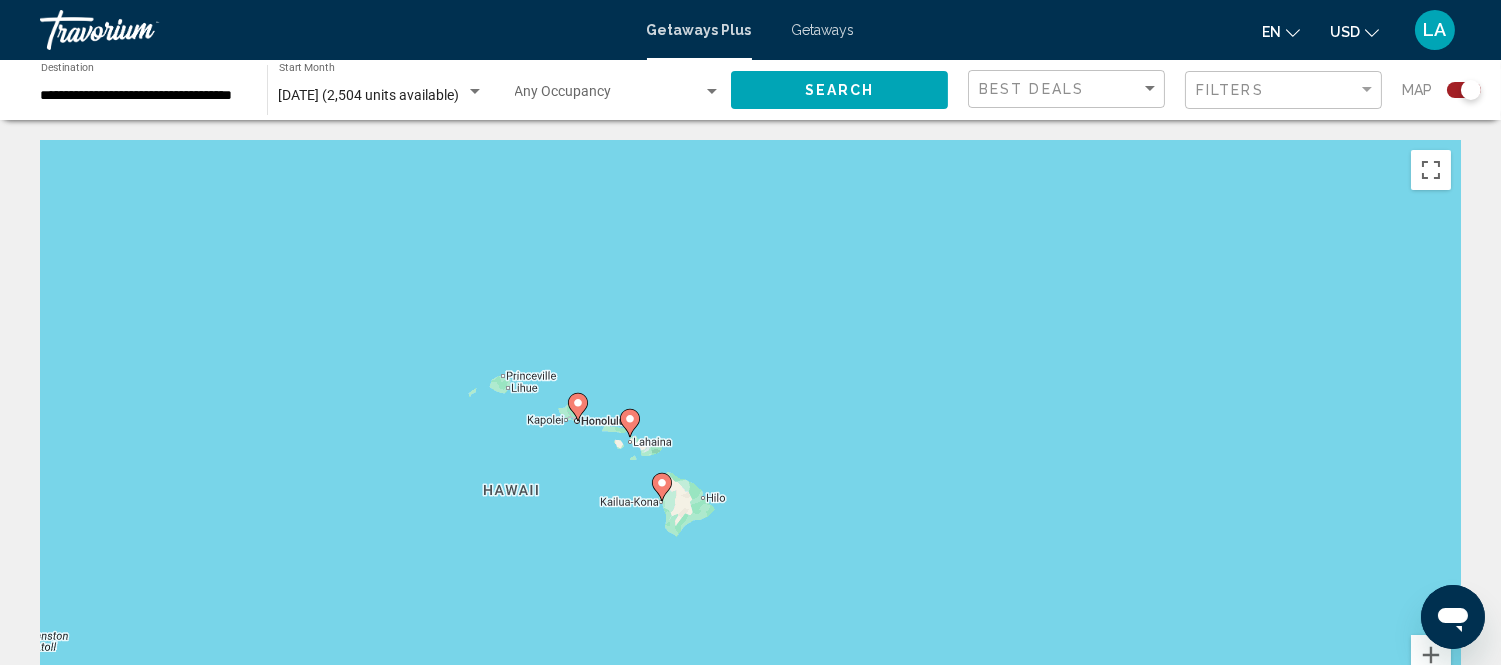 drag, startPoint x: 584, startPoint y: 441, endPoint x: 711, endPoint y: 313, distance: 180.31361 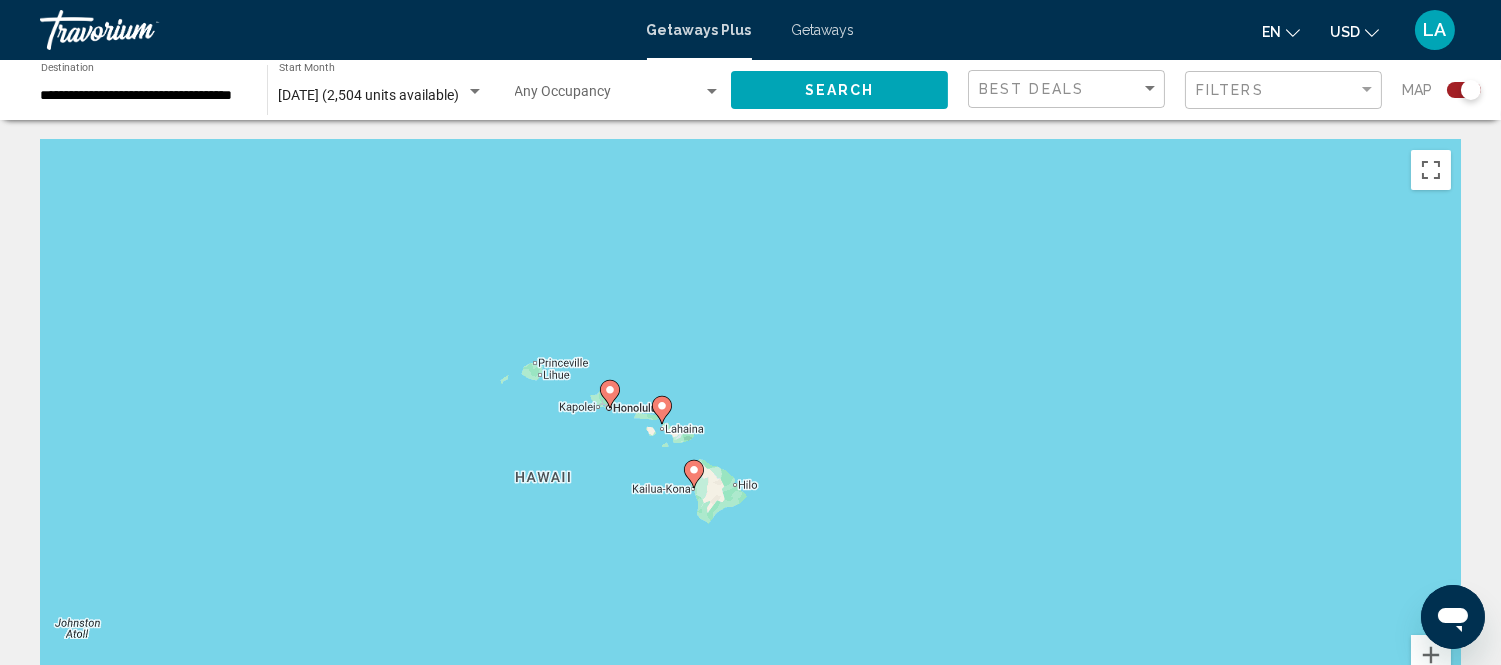 click on "To navigate, press the arrow keys. To activate drag with keyboard, press Alt + Enter. Once in keyboard drag state, use the arrow keys to move the marker. To complete the drag, press the Enter key. To cancel, press Escape." at bounding box center [750, 440] 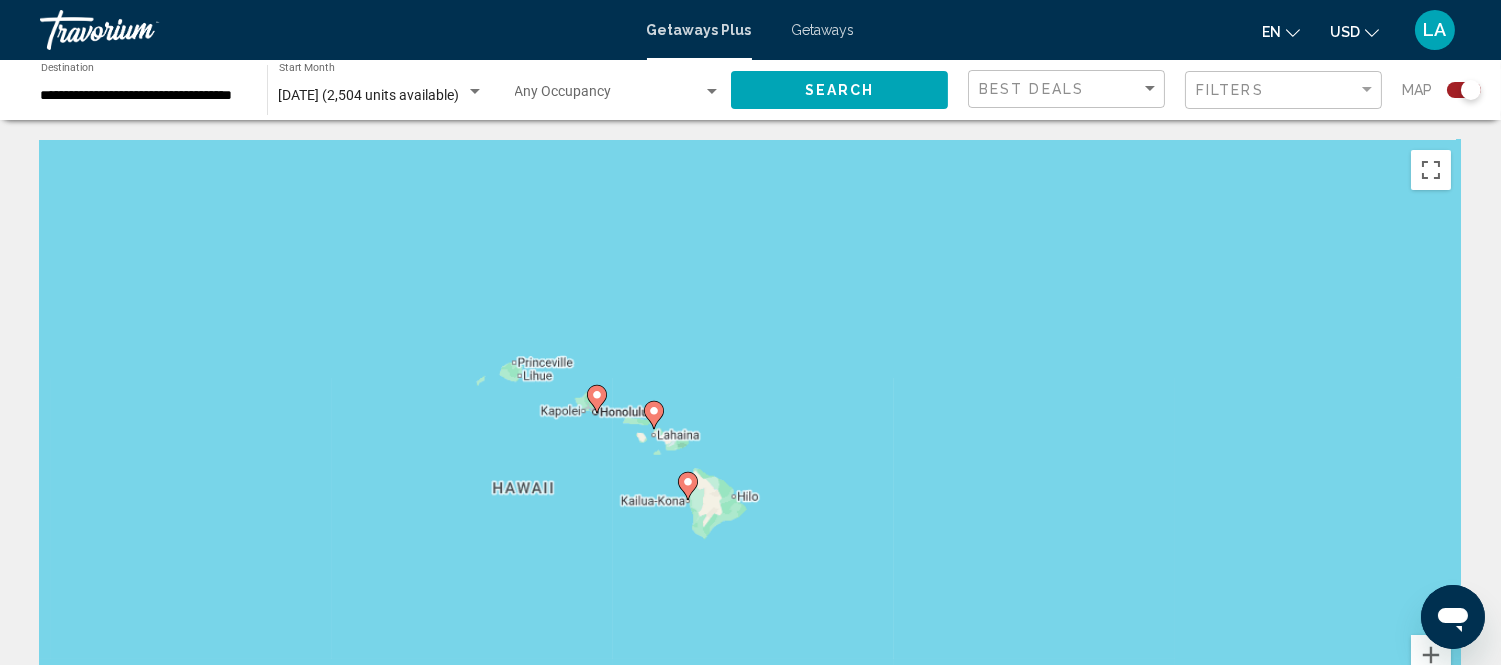 click on "To navigate, press the arrow keys. To activate drag with keyboard, press Alt + Enter. Once in keyboard drag state, use the arrow keys to move the marker. To complete the drag, press the Enter key. To cancel, press Escape." at bounding box center [750, 440] 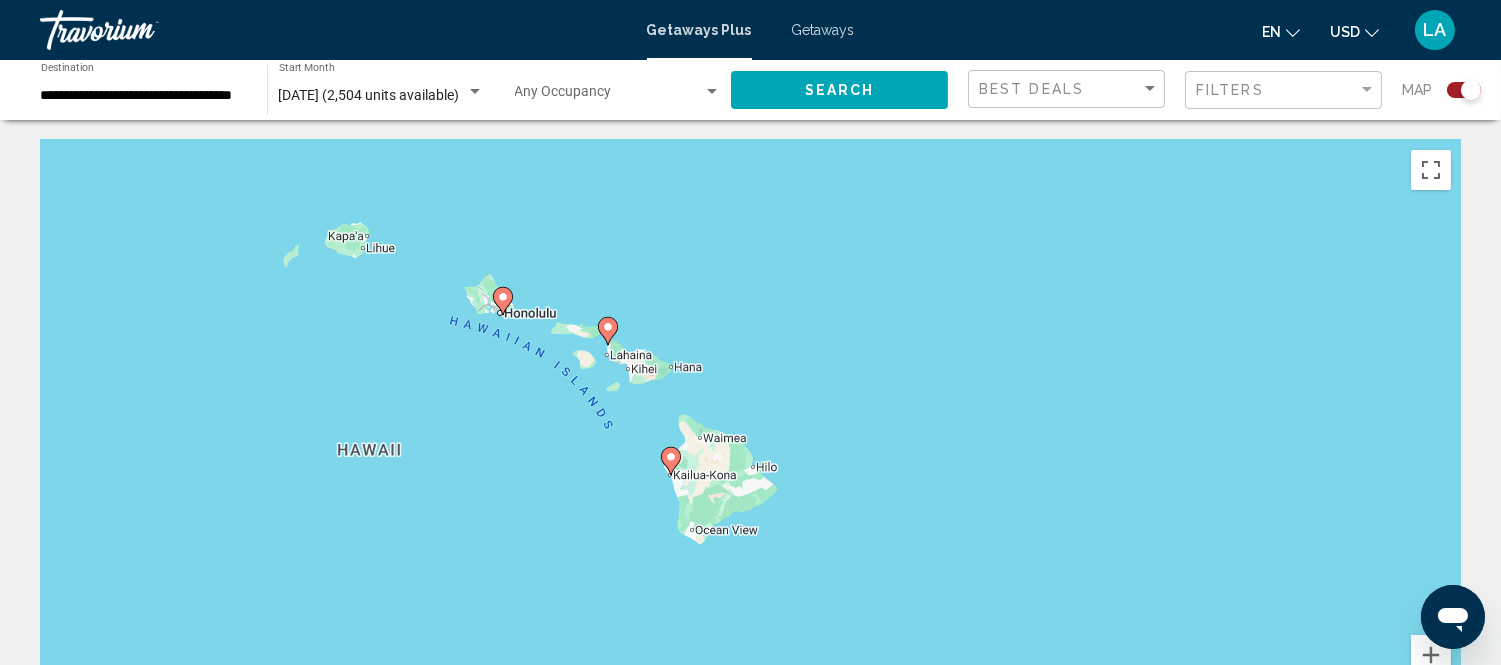 drag, startPoint x: 771, startPoint y: 452, endPoint x: 798, endPoint y: 313, distance: 141.59802 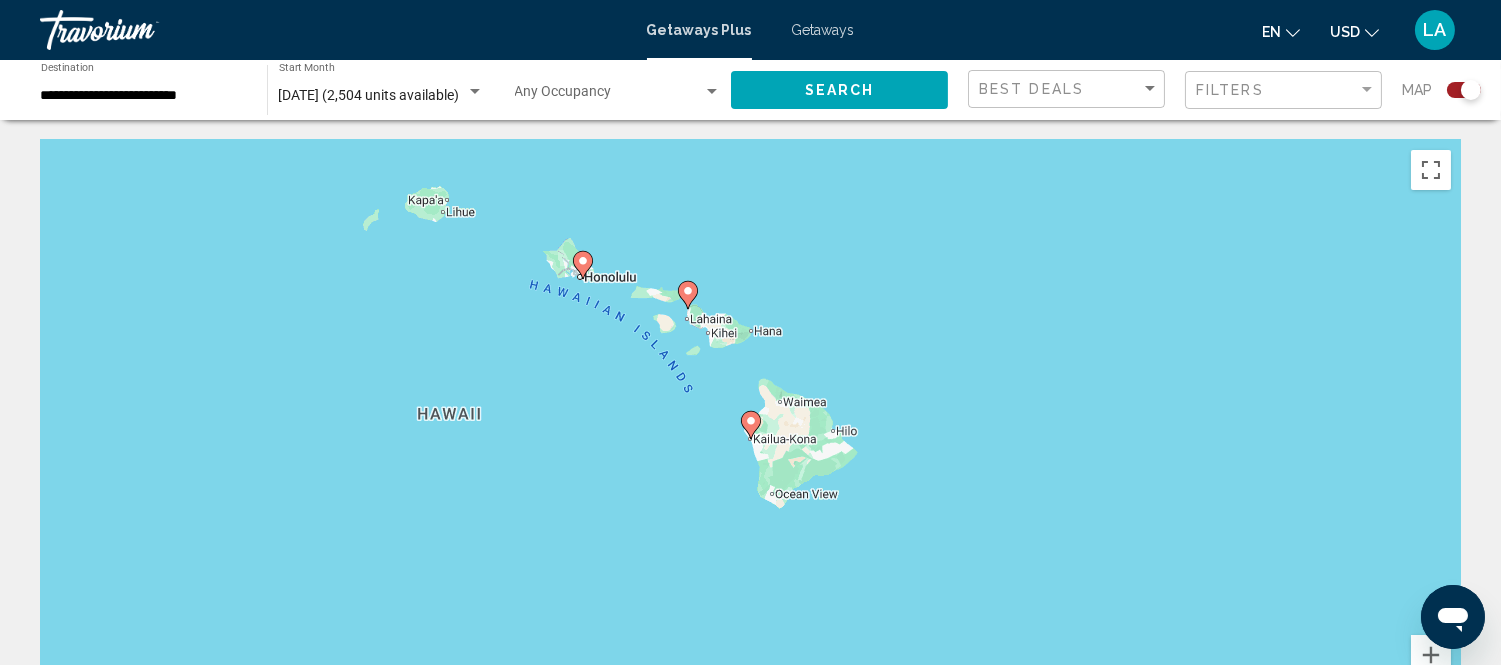 click at bounding box center [751, 425] 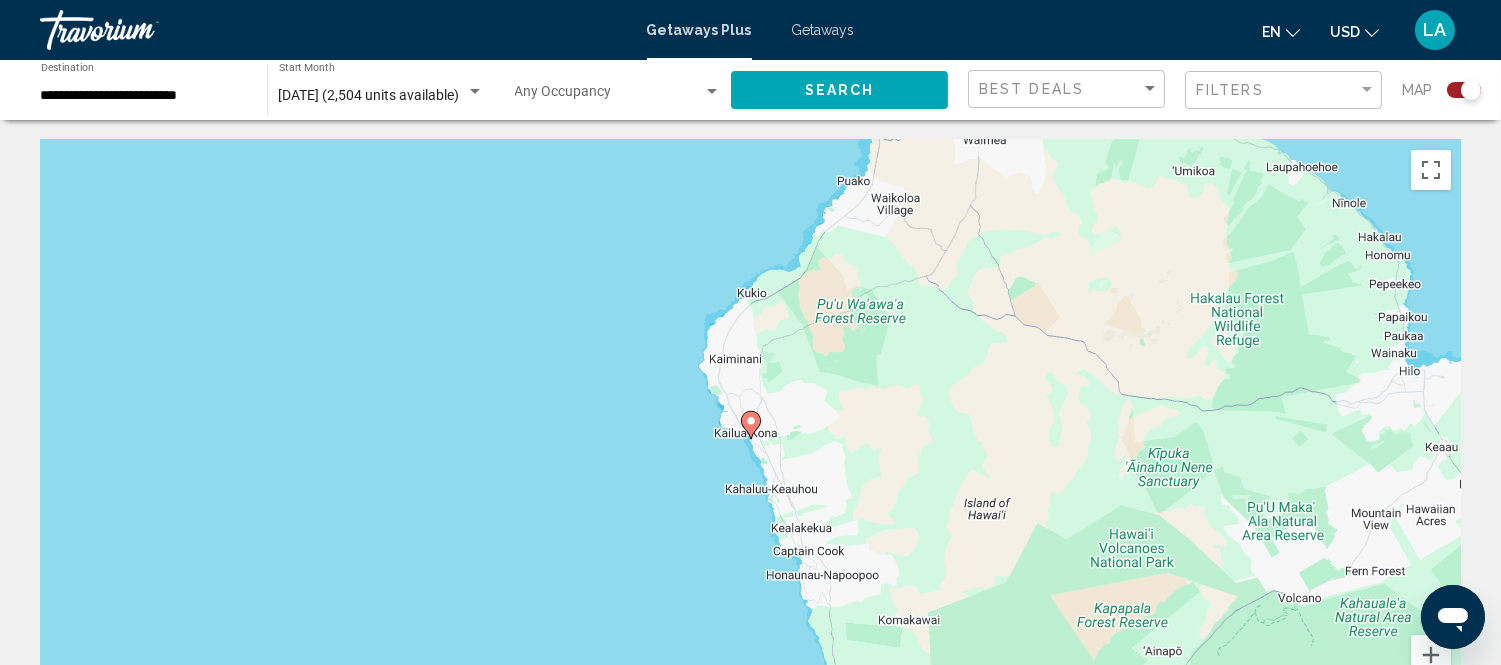 click 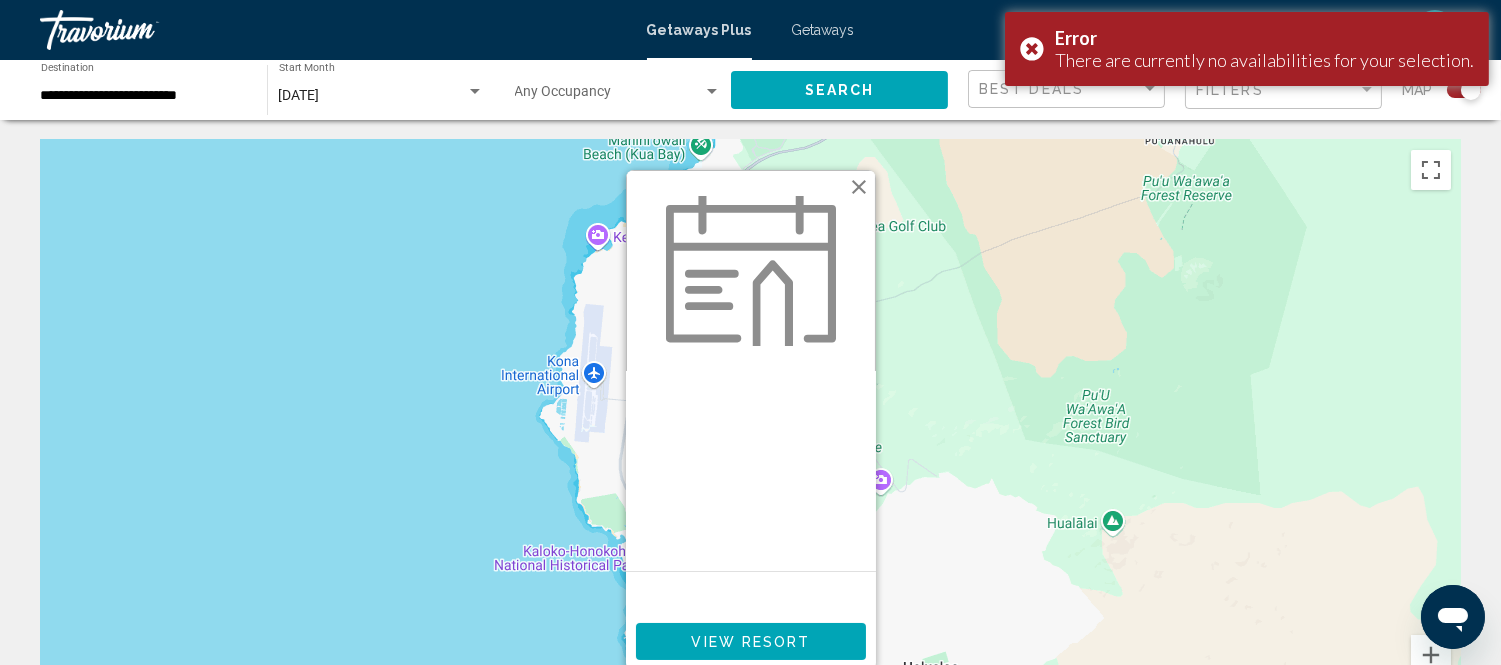 click on "View Resort" at bounding box center [750, 642] 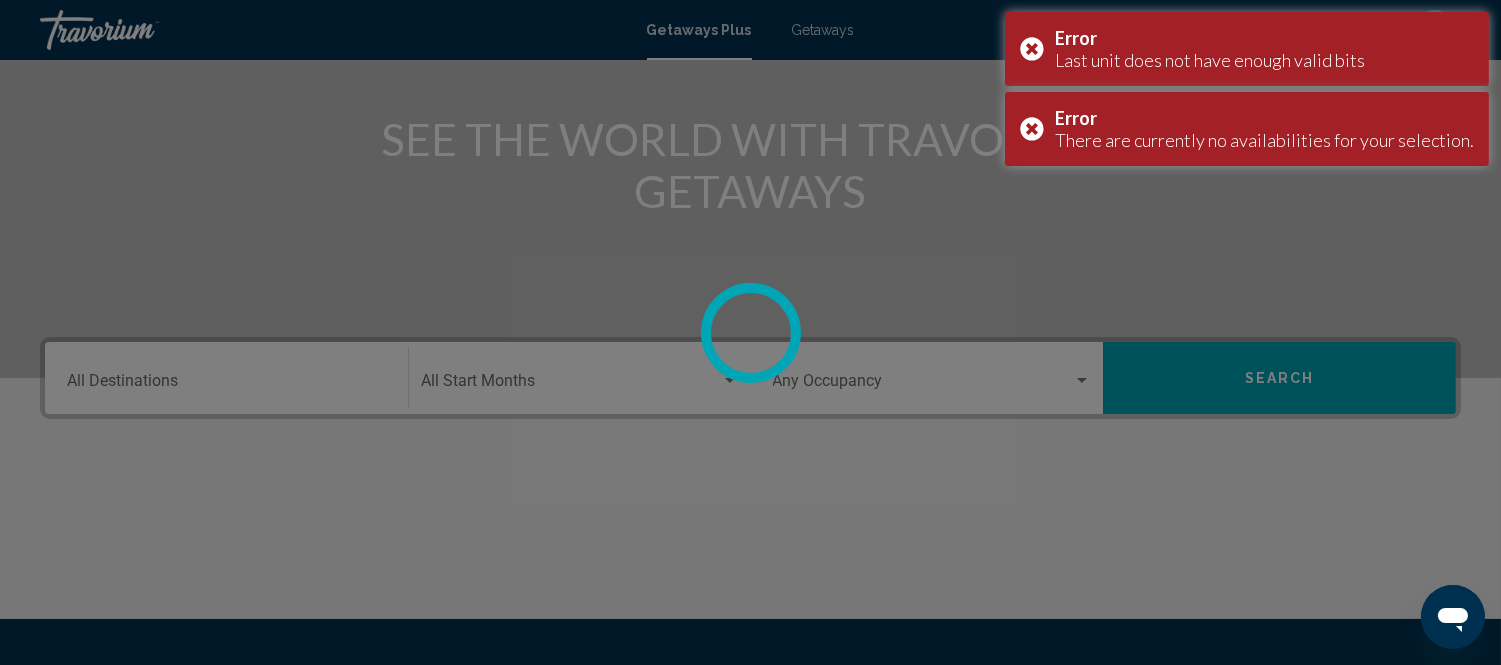 scroll, scrollTop: 420, scrollLeft: 0, axis: vertical 